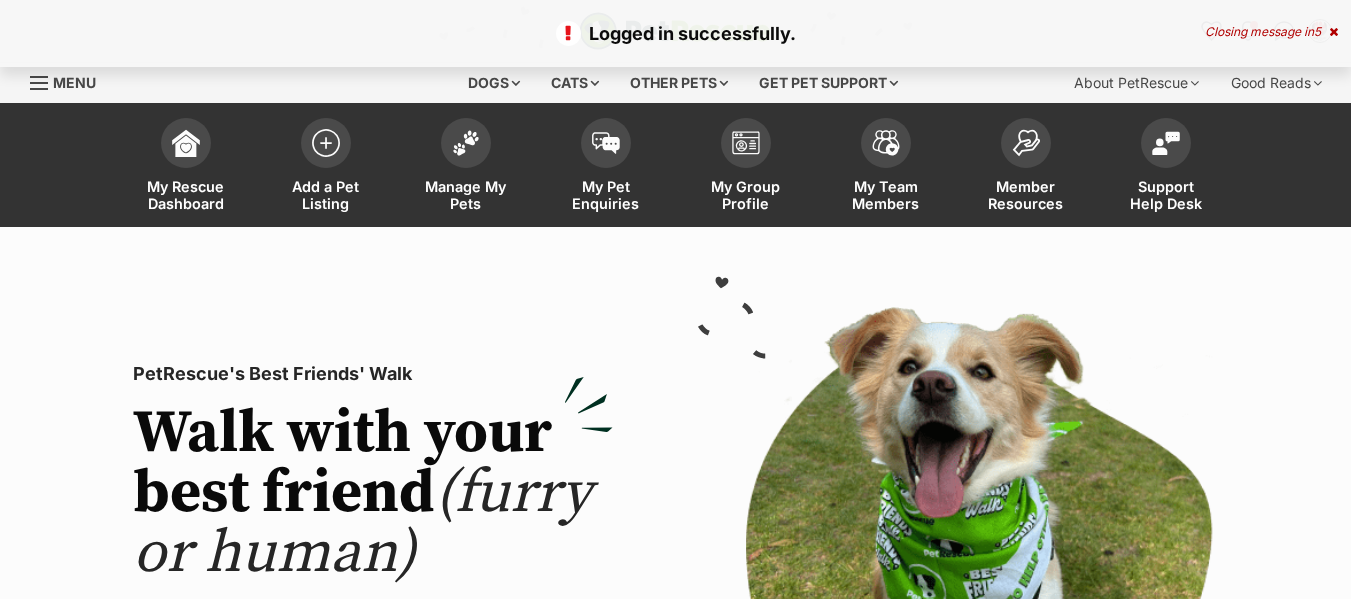 scroll, scrollTop: 0, scrollLeft: 0, axis: both 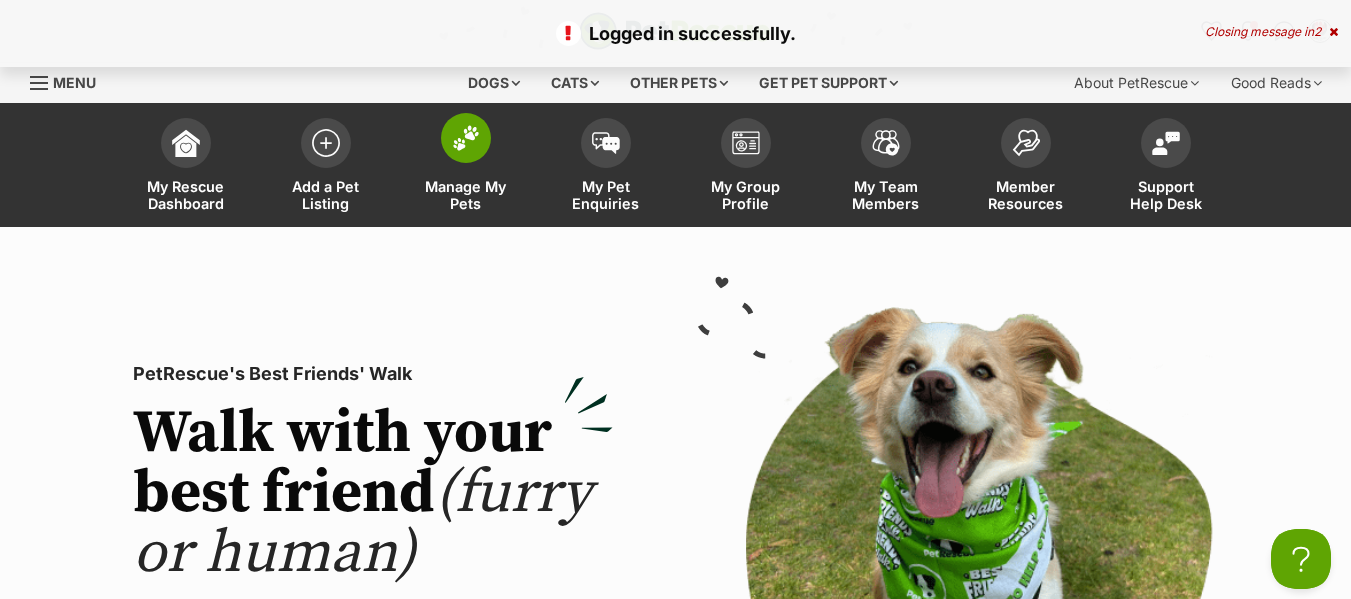 click on "Manage My Pets" at bounding box center [466, 195] 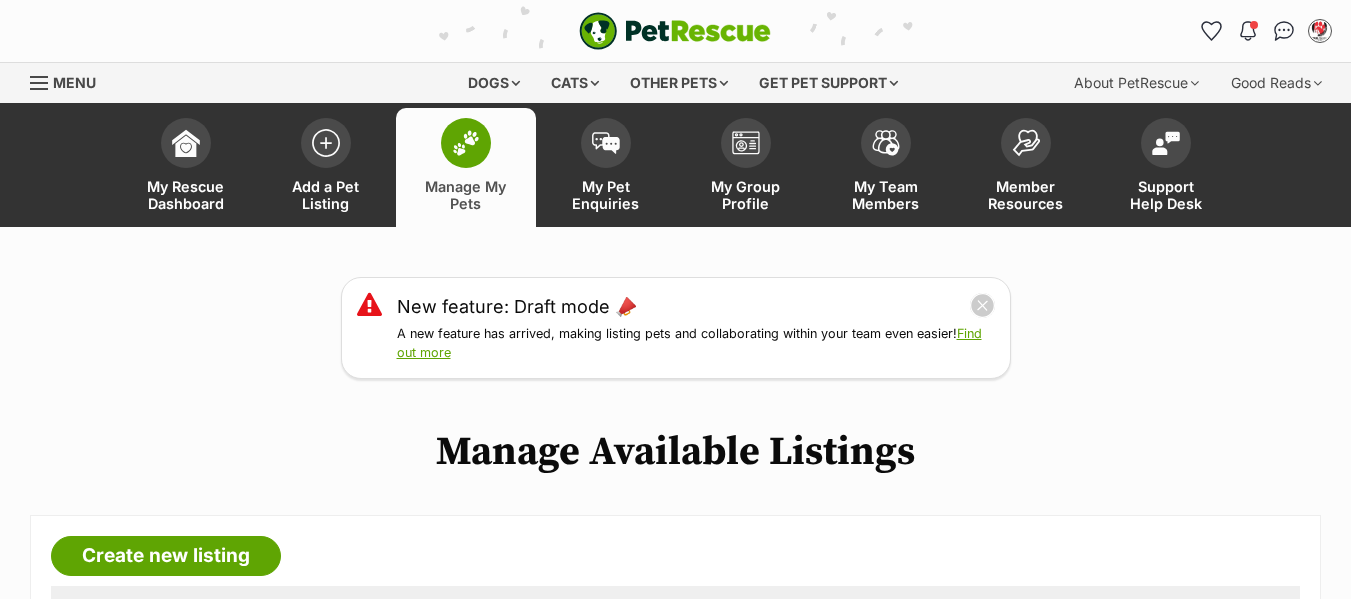 scroll, scrollTop: 0, scrollLeft: 0, axis: both 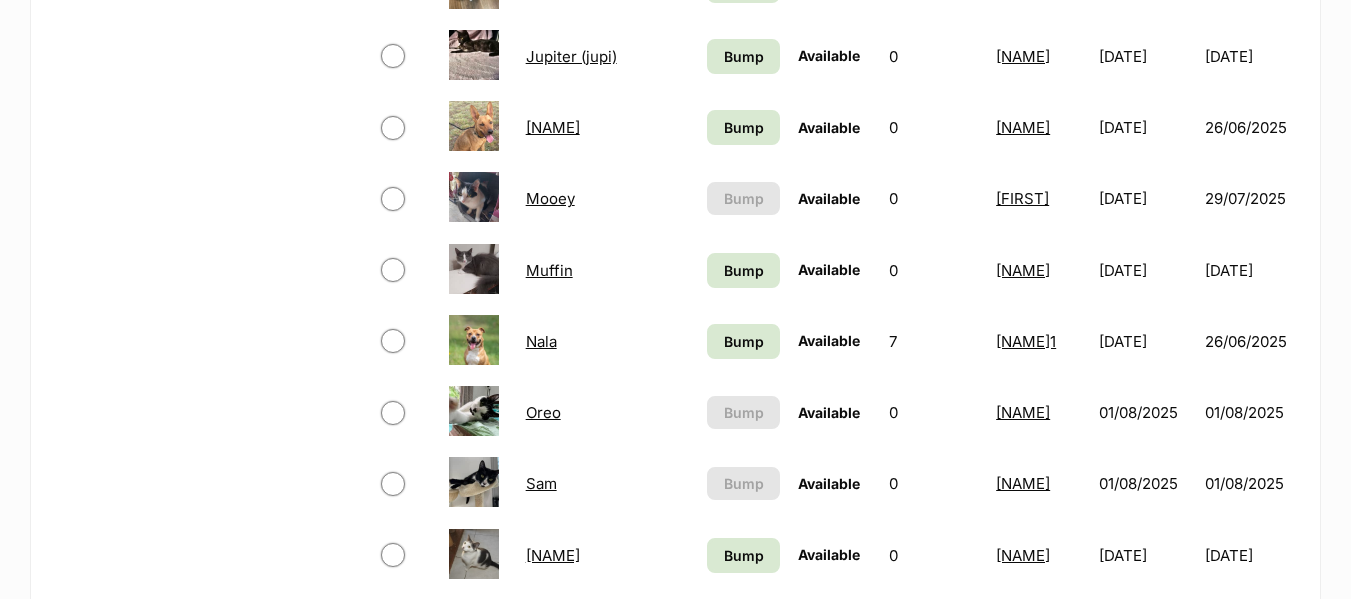 click on "Sam" at bounding box center [541, 483] 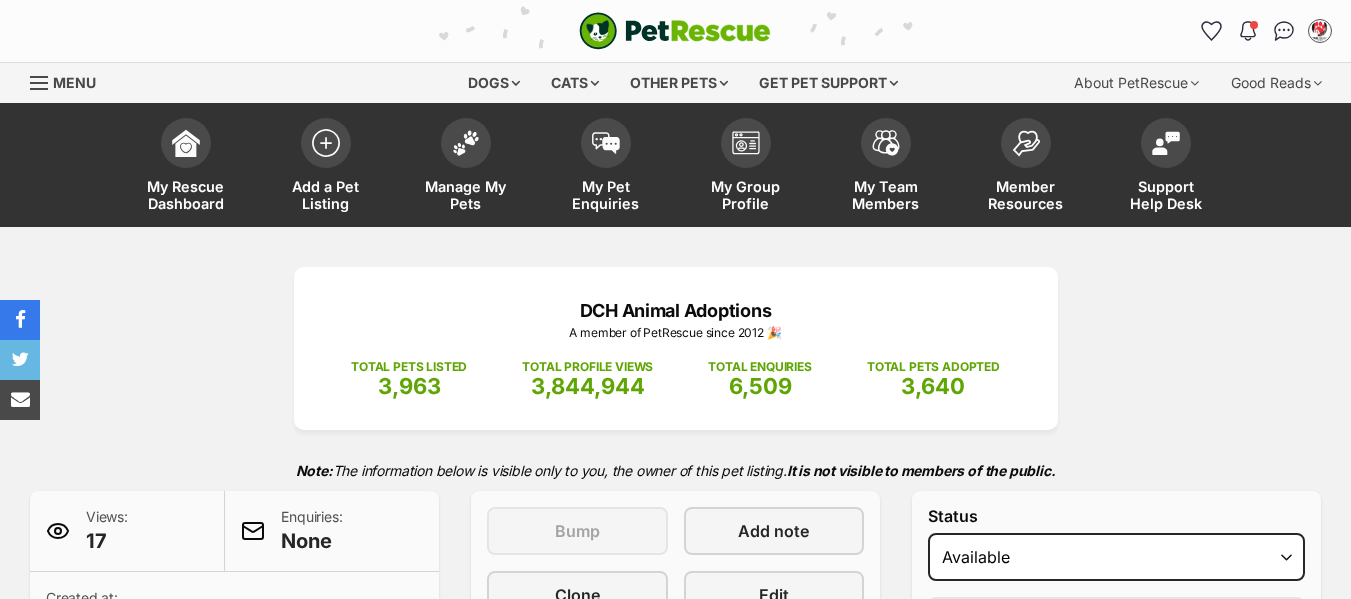 scroll, scrollTop: 0, scrollLeft: 0, axis: both 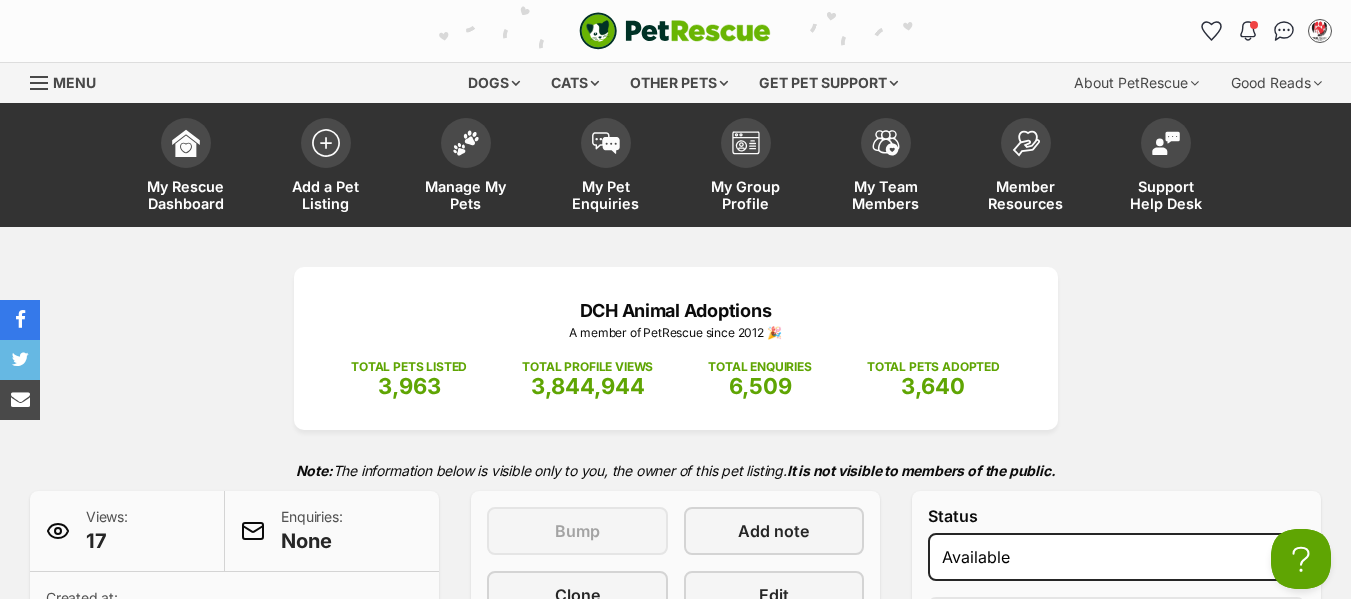click at bounding box center (39, 83) 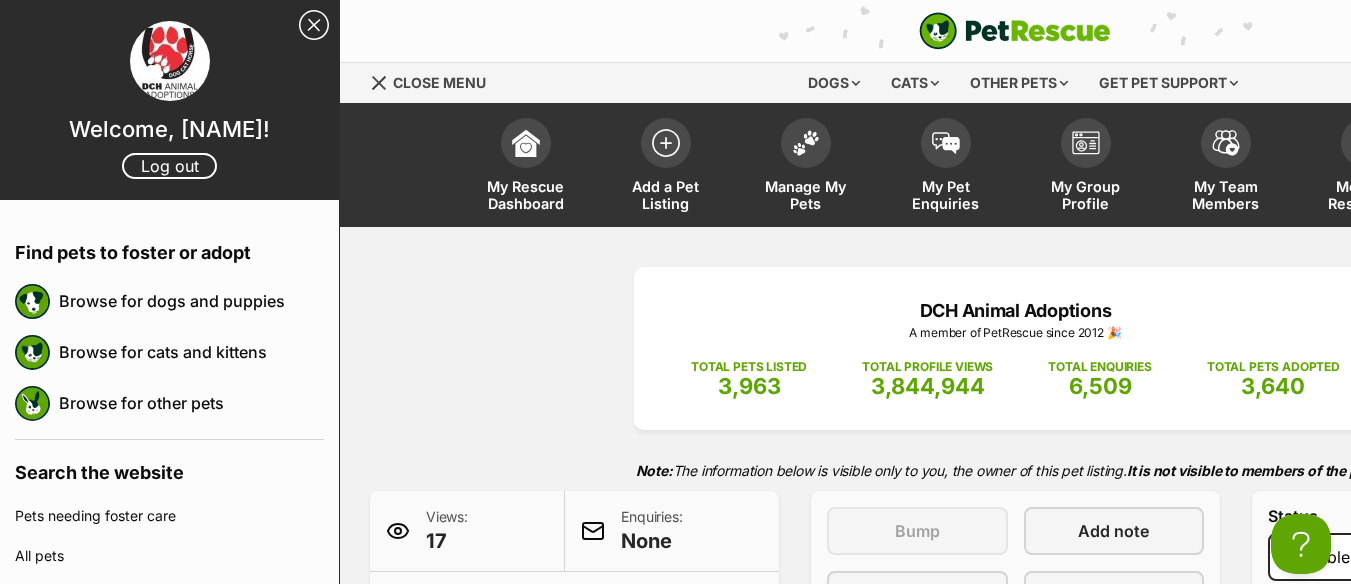 scroll, scrollTop: 0, scrollLeft: 0, axis: both 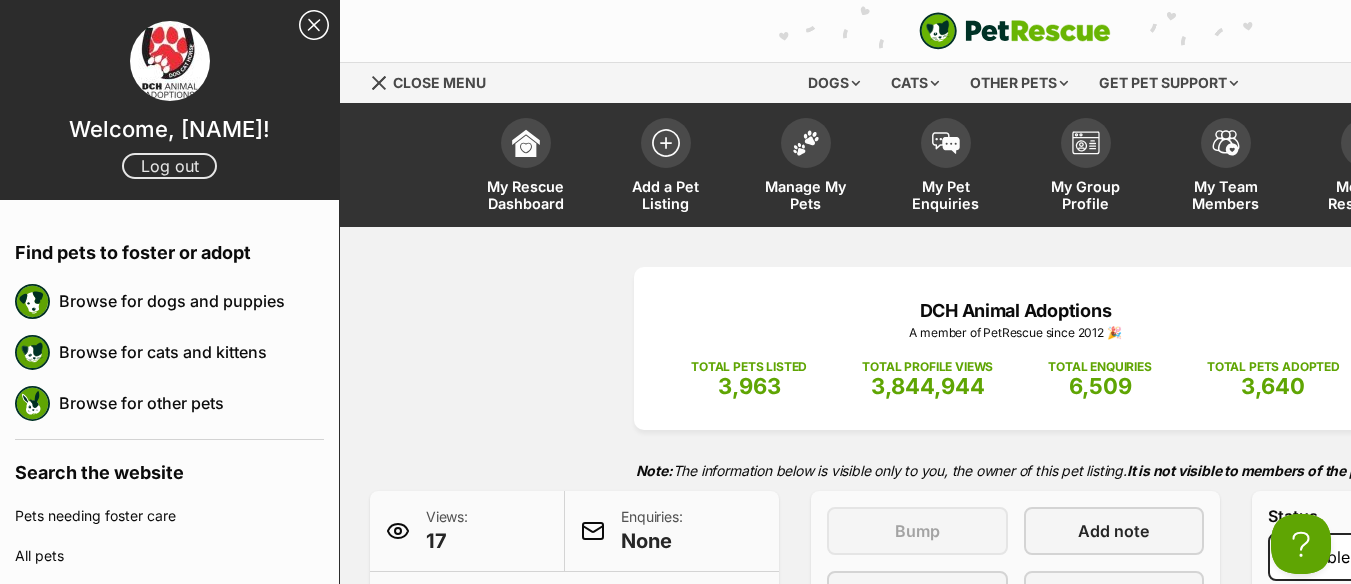 click on "Log out" at bounding box center (169, 166) 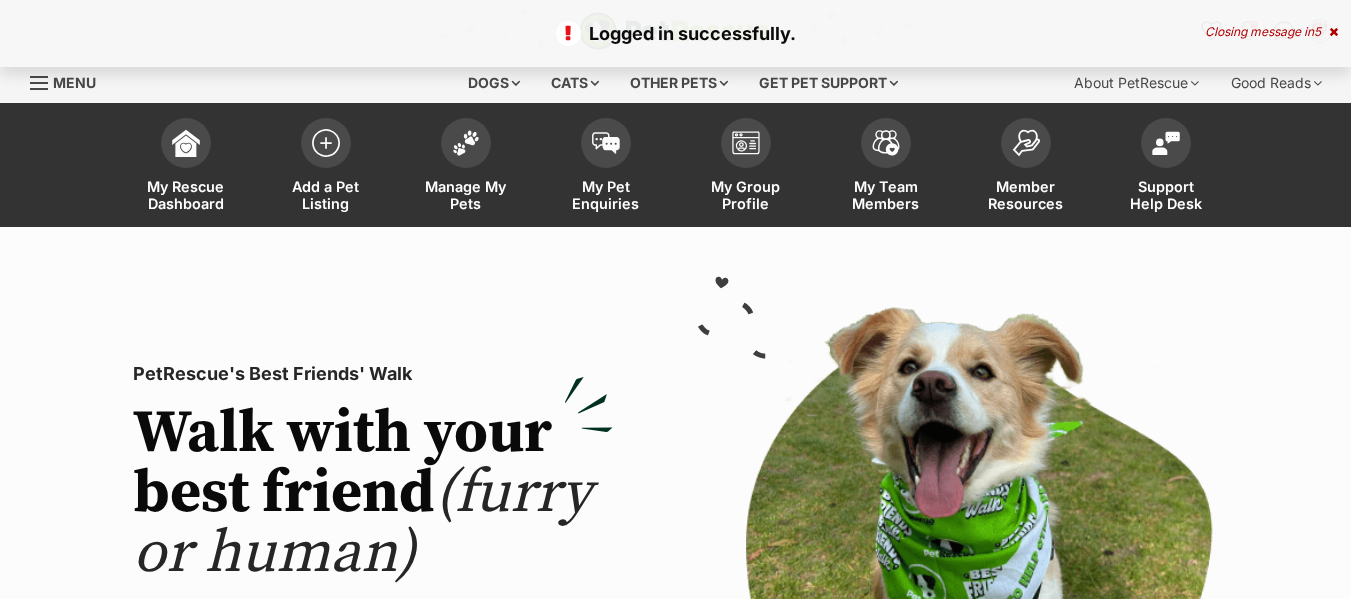 scroll, scrollTop: 0, scrollLeft: 0, axis: both 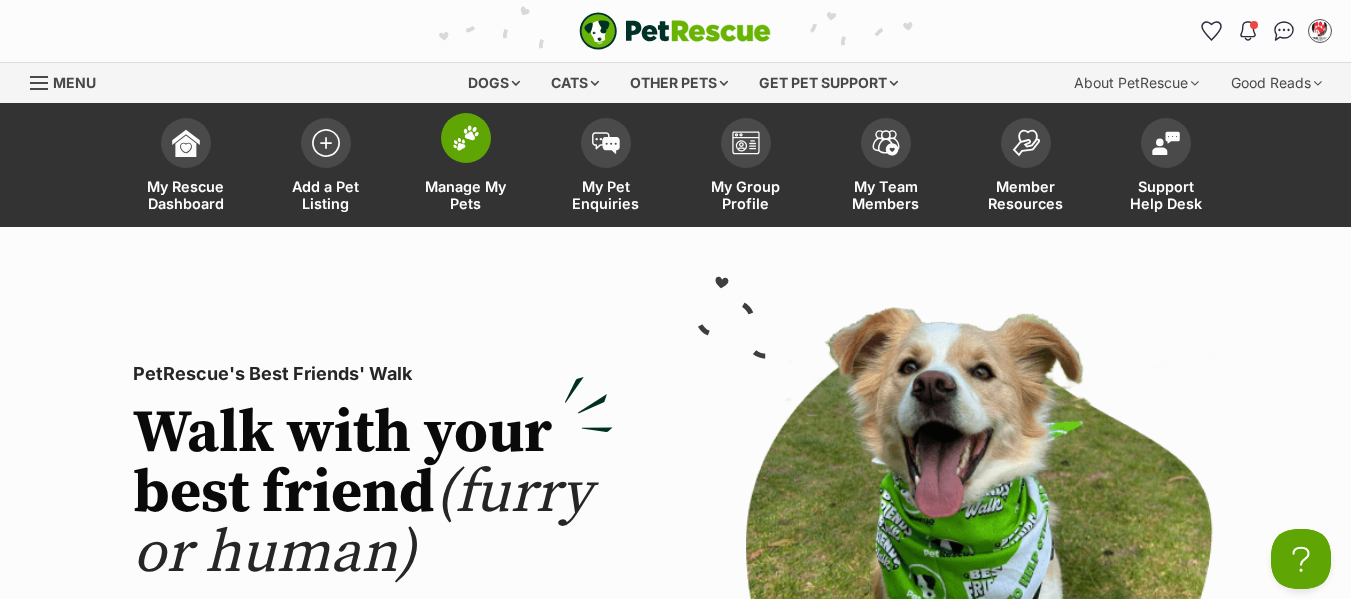 click on "Manage My Pets" at bounding box center [466, 195] 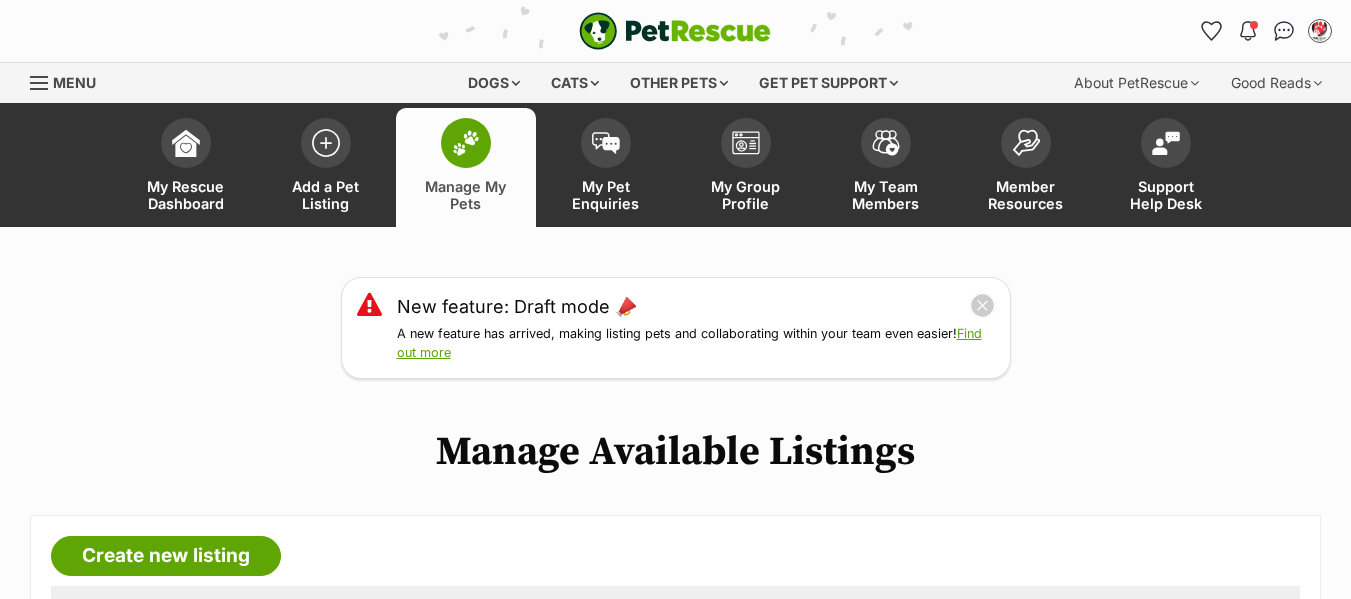 scroll, scrollTop: 0, scrollLeft: 0, axis: both 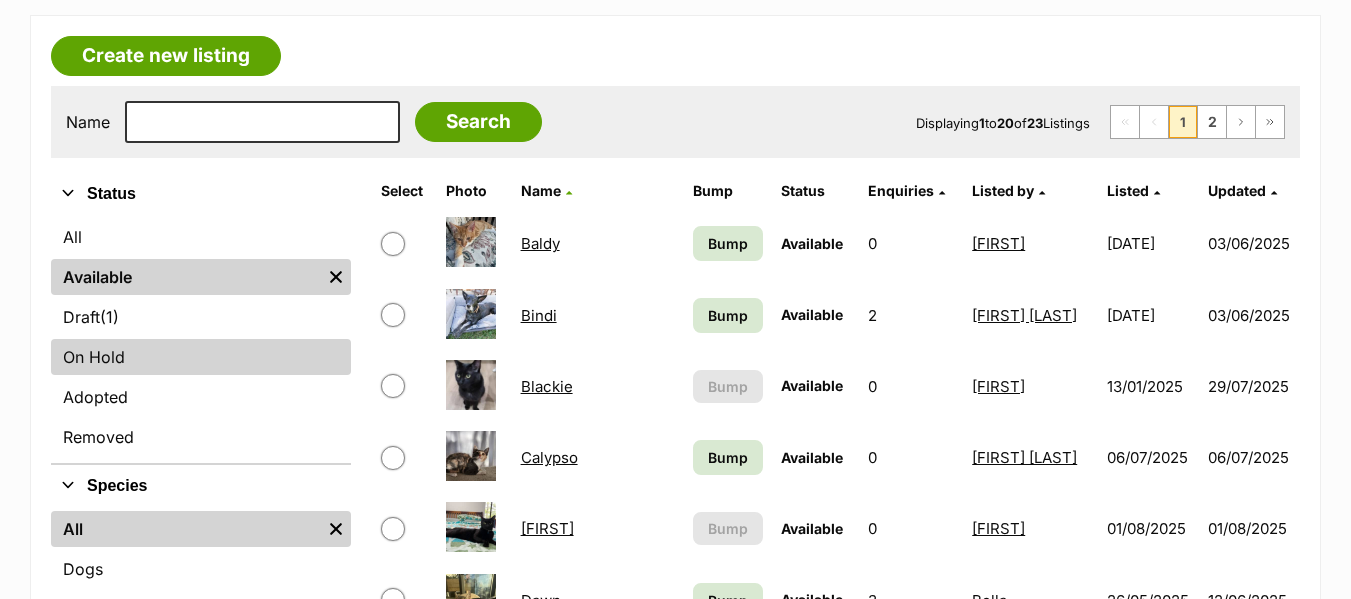 click on "On Hold" at bounding box center (201, 357) 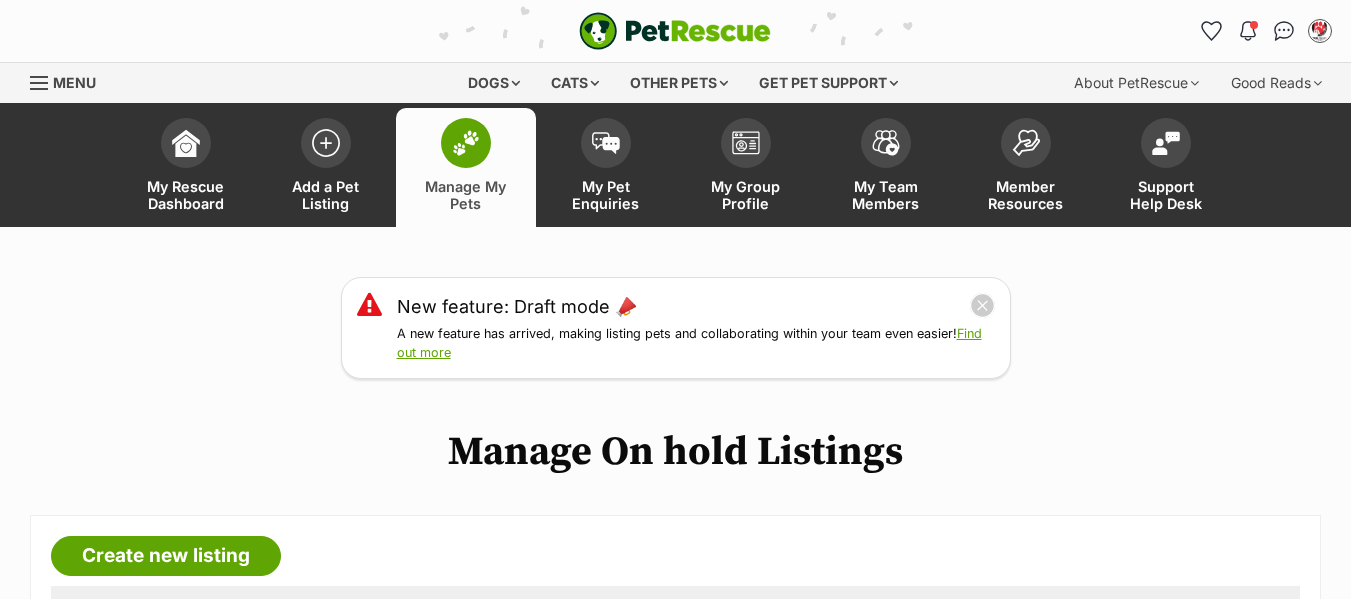 scroll, scrollTop: 0, scrollLeft: 0, axis: both 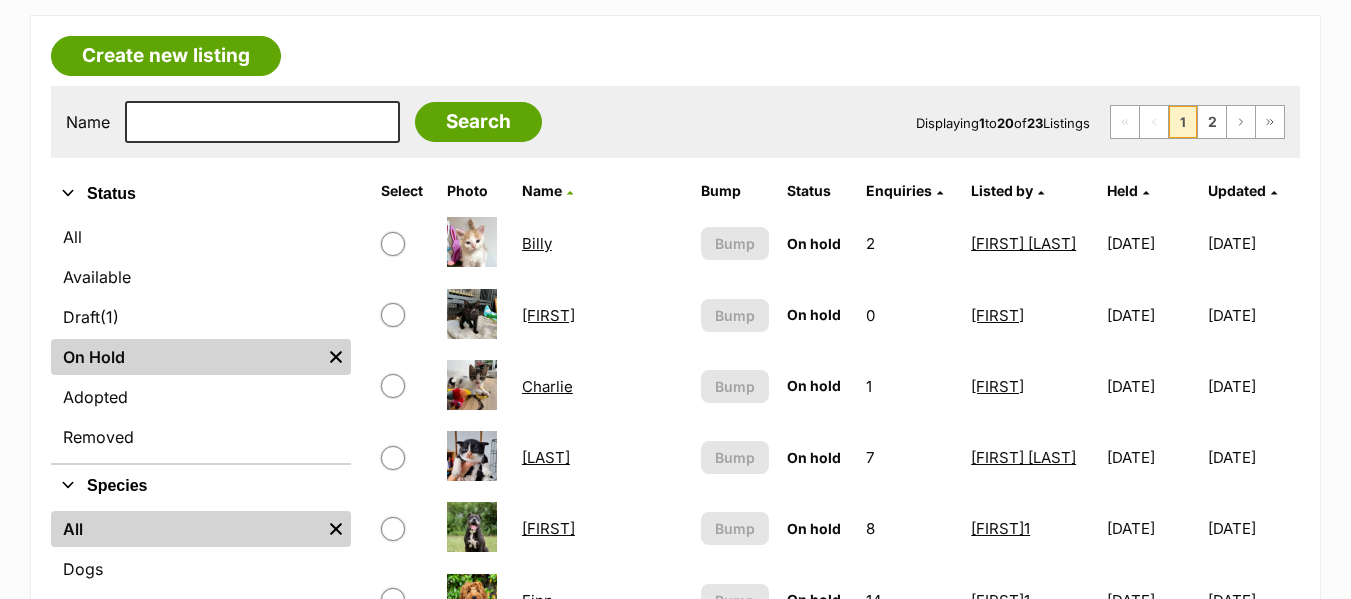 click on "Bouddi" at bounding box center (548, 315) 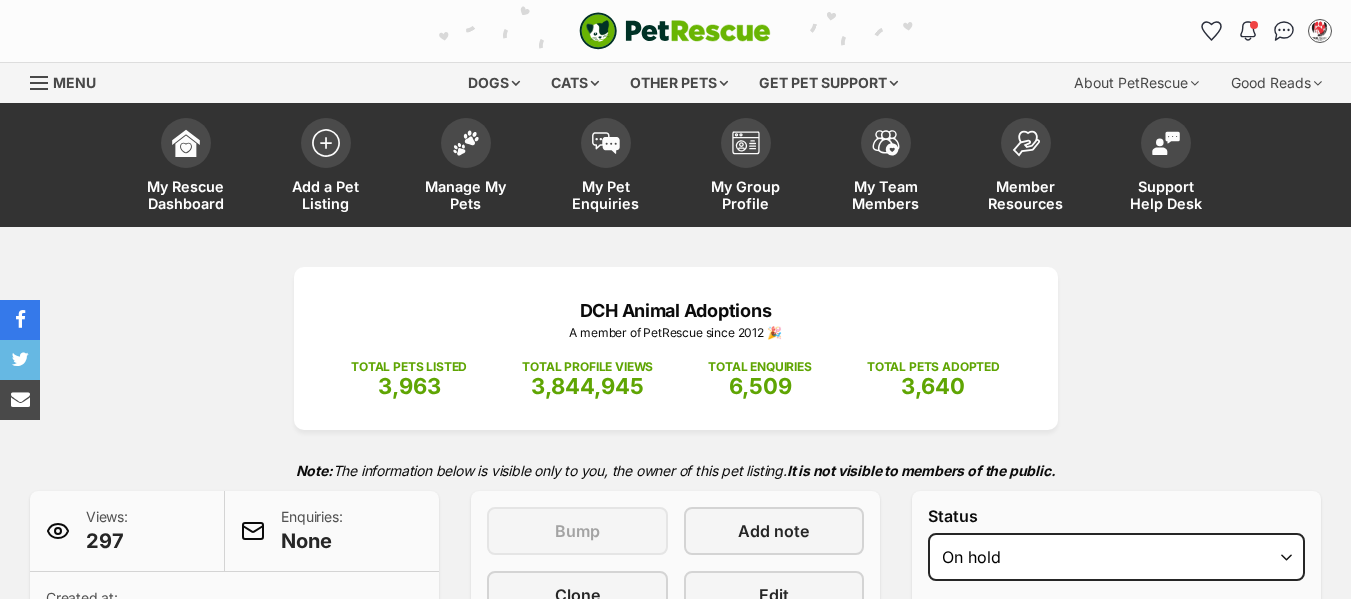 select on "adoption_pending" 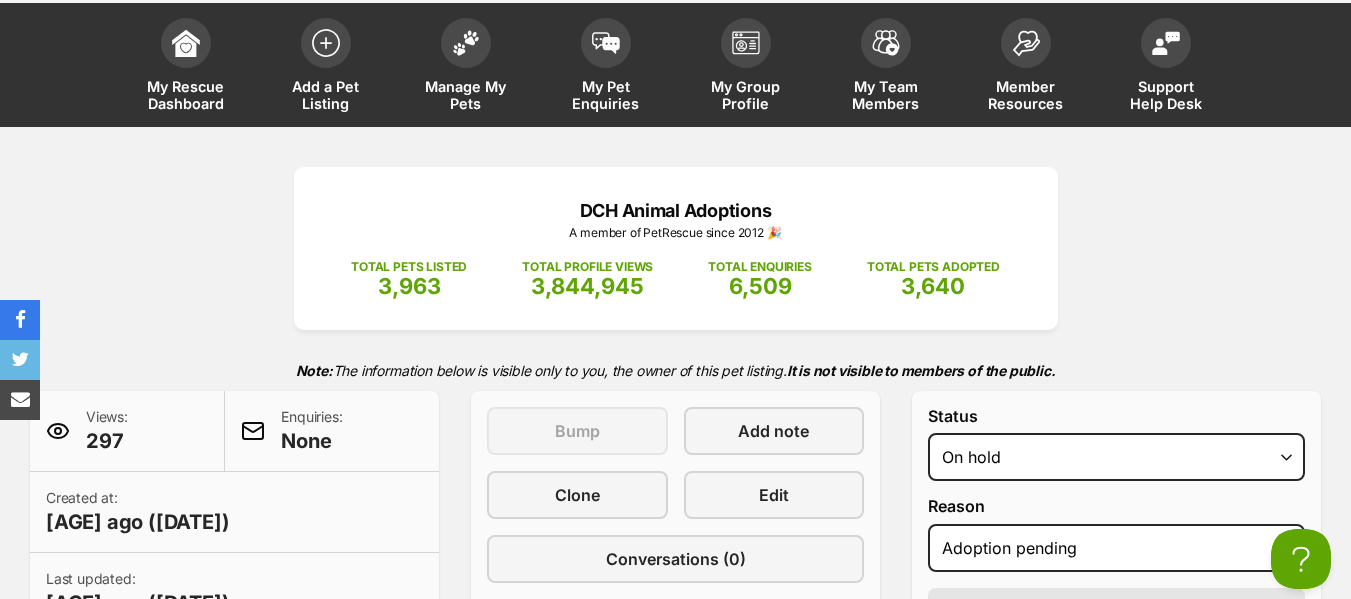 scroll, scrollTop: 0, scrollLeft: 0, axis: both 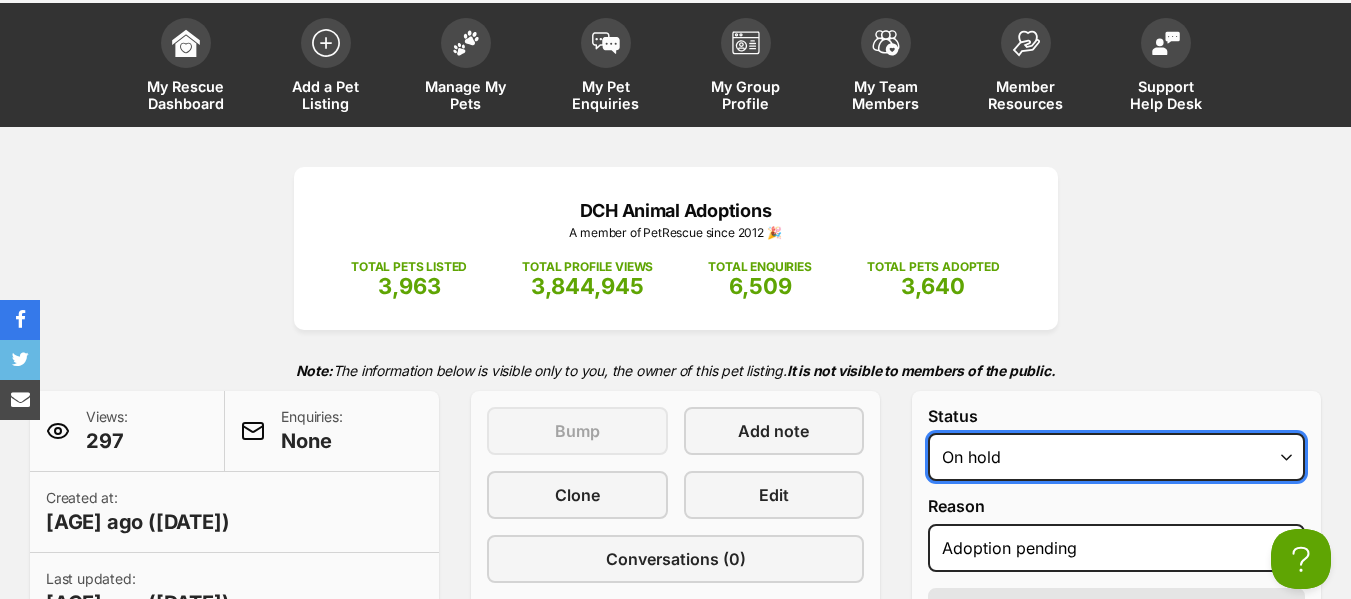 click on "Draft
Available
On hold
Adopted" at bounding box center (1116, 457) 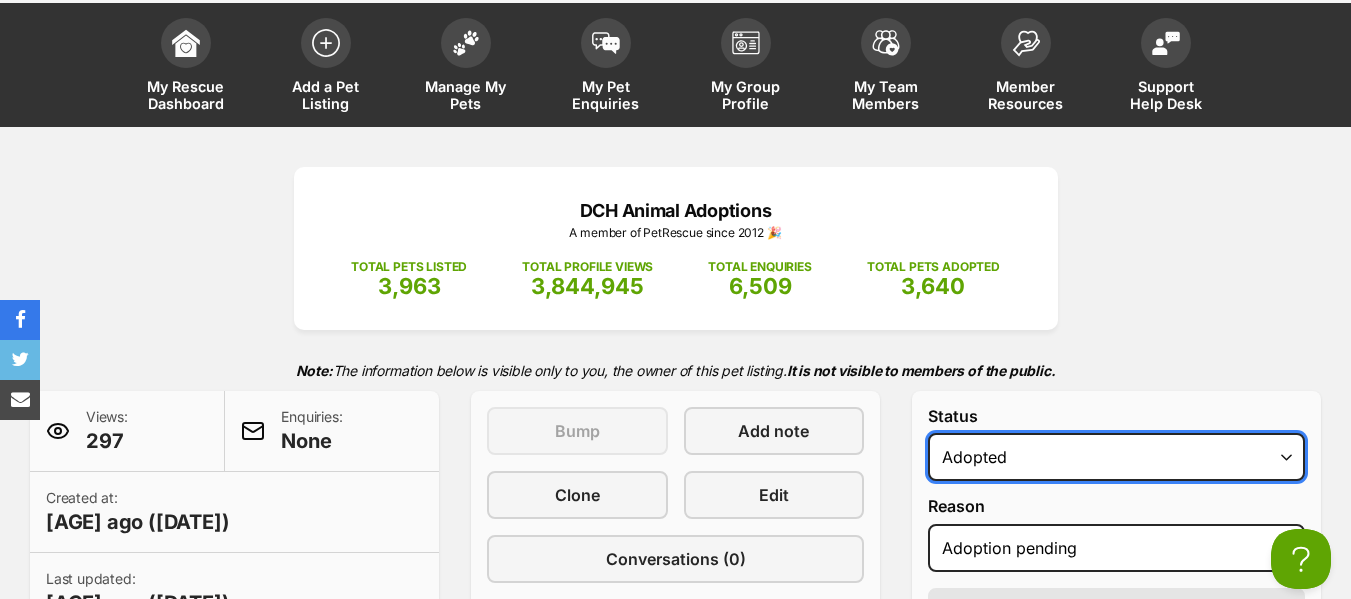 click on "Draft
Available
On hold
Adopted" at bounding box center (1116, 457) 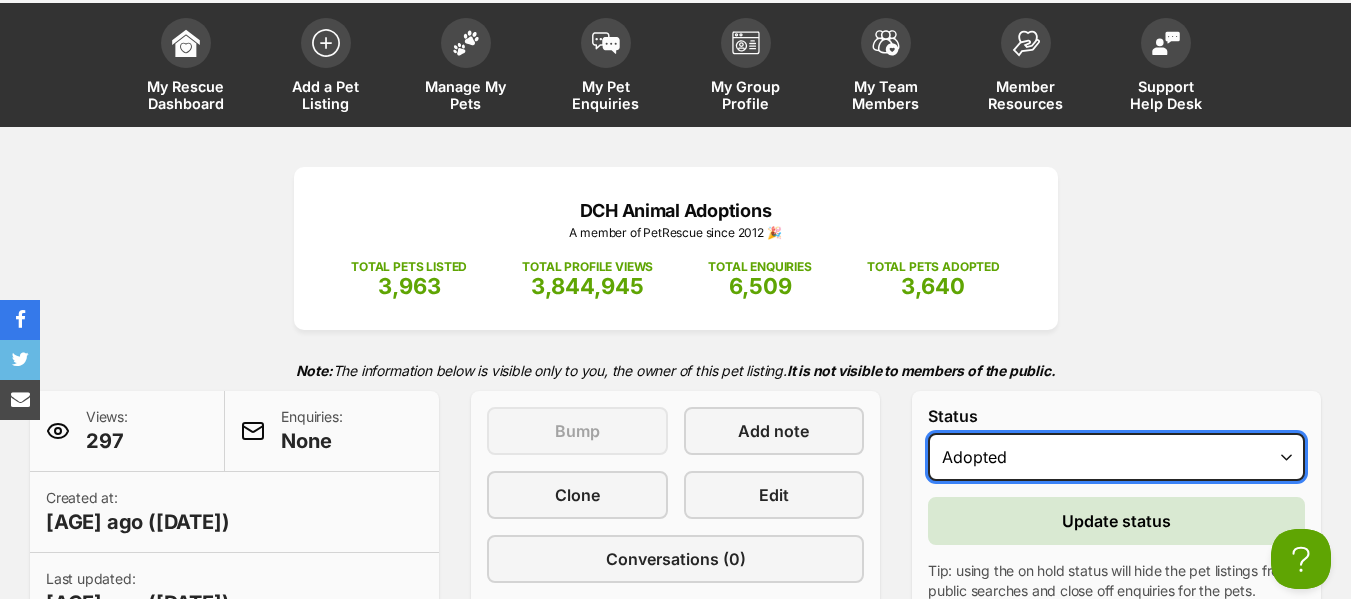 scroll, scrollTop: 0, scrollLeft: 0, axis: both 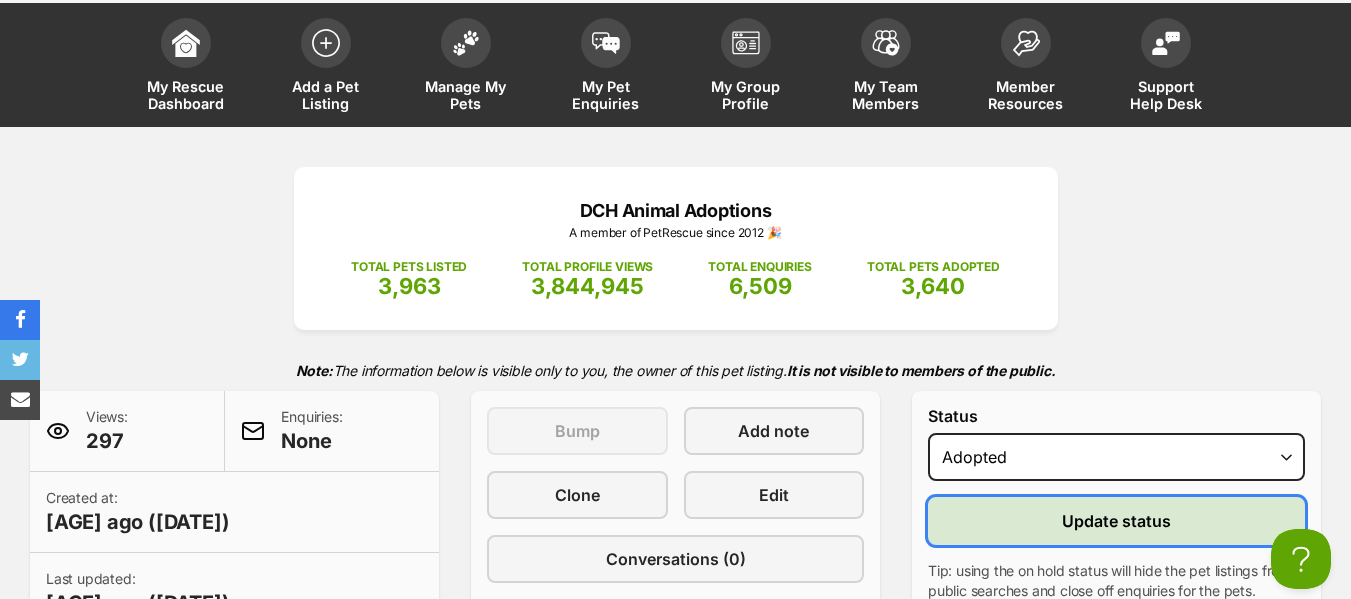 click on "Update status" at bounding box center [1116, 521] 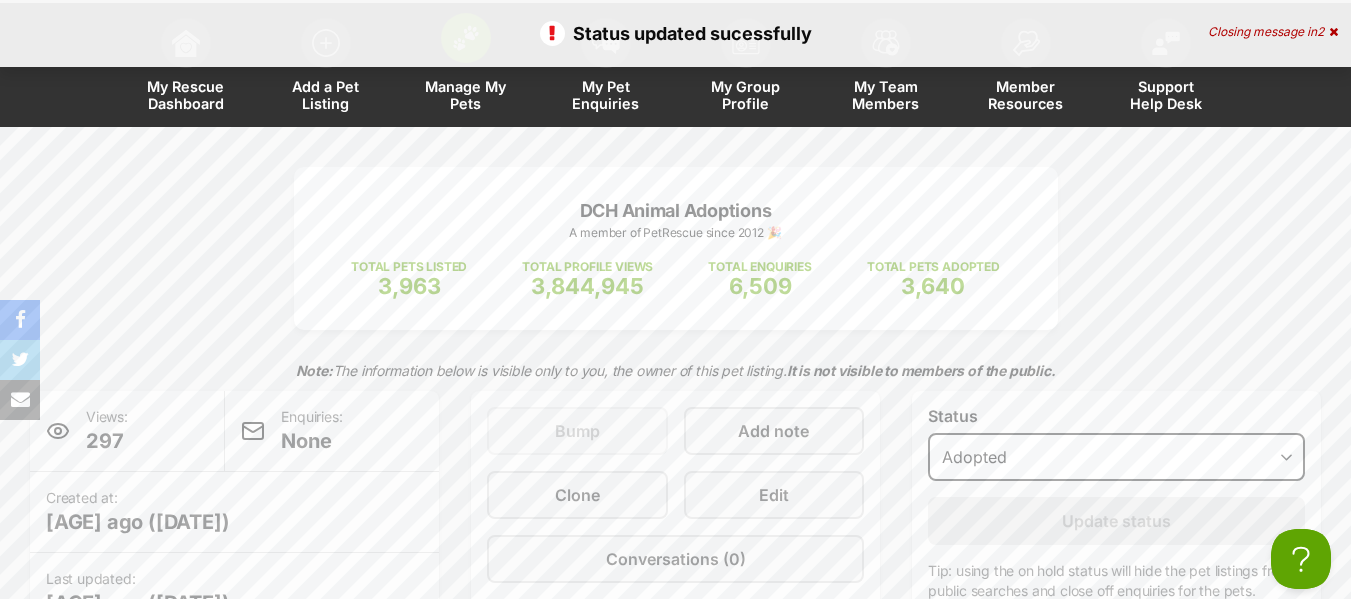 click on "Manage My Pets" at bounding box center [466, 95] 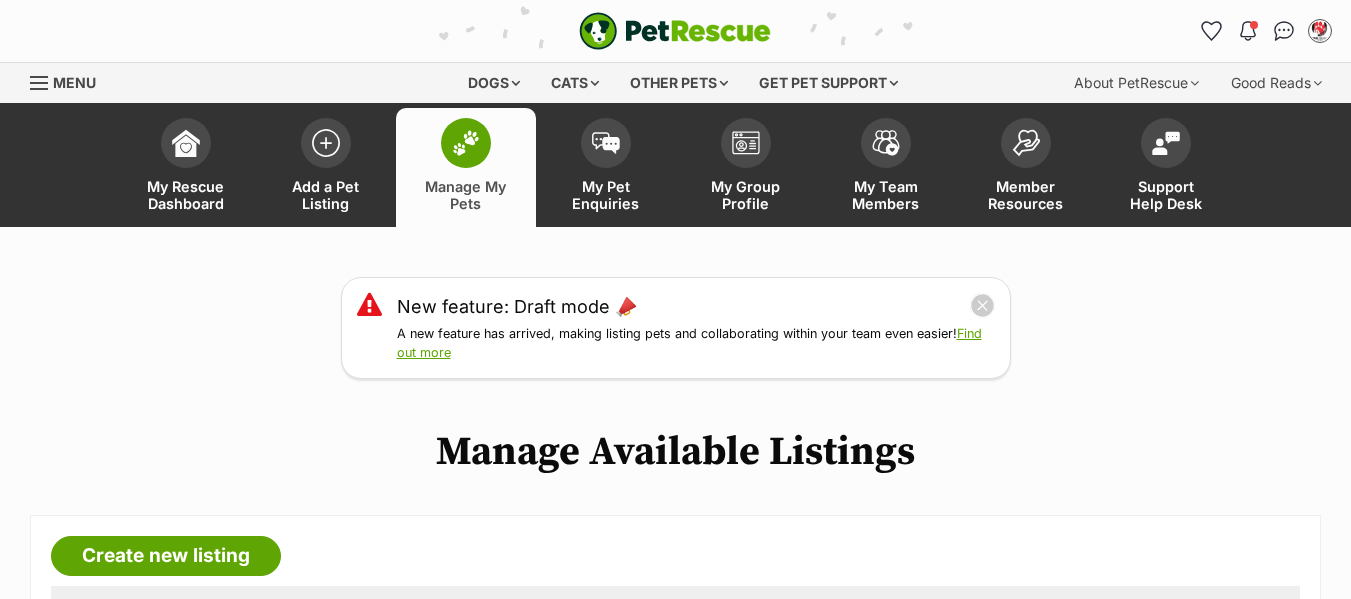 scroll, scrollTop: 0, scrollLeft: 0, axis: both 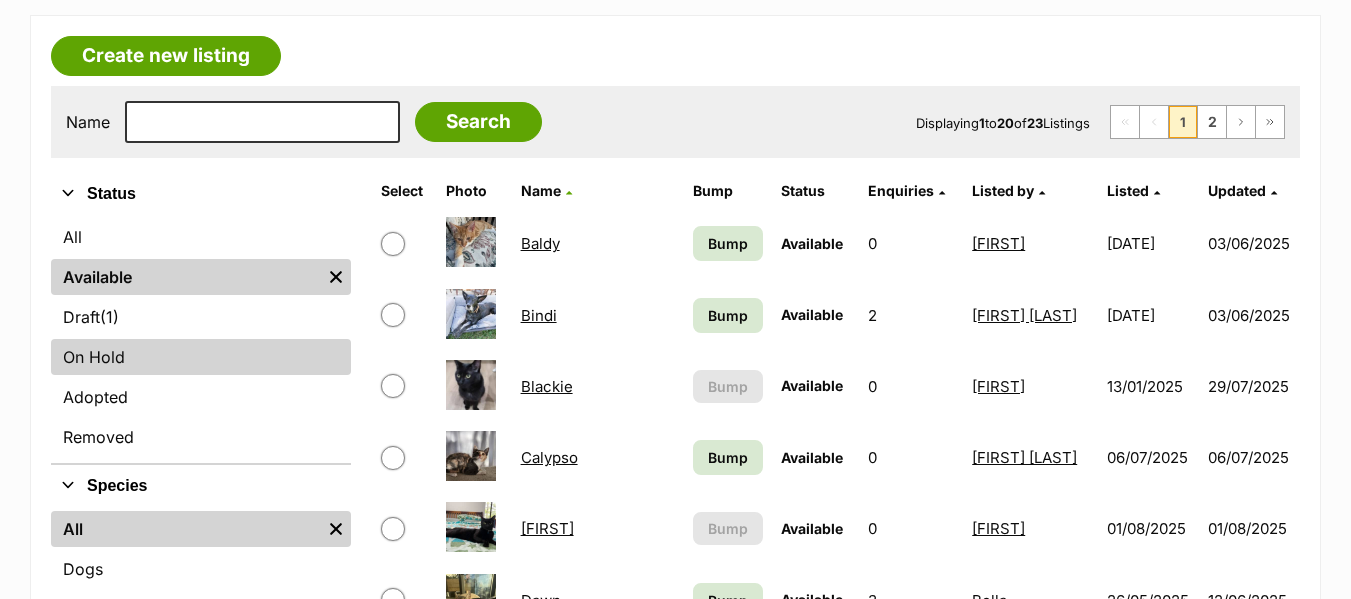 click on "On Hold" at bounding box center [201, 357] 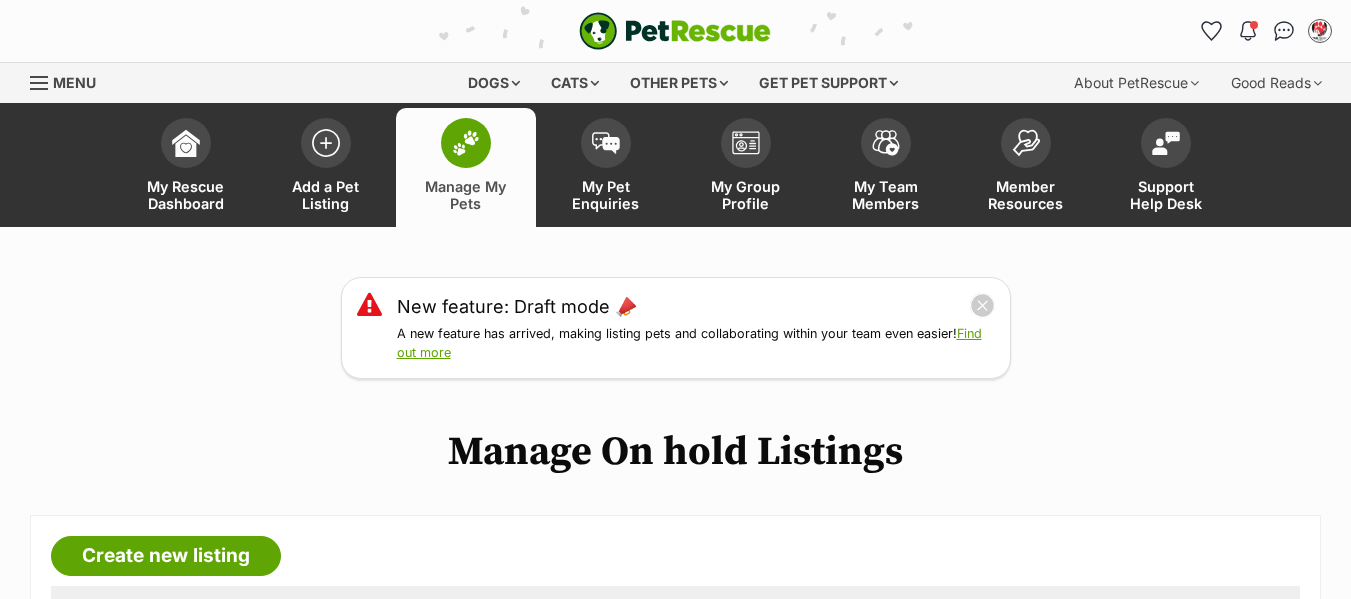 scroll, scrollTop: 0, scrollLeft: 0, axis: both 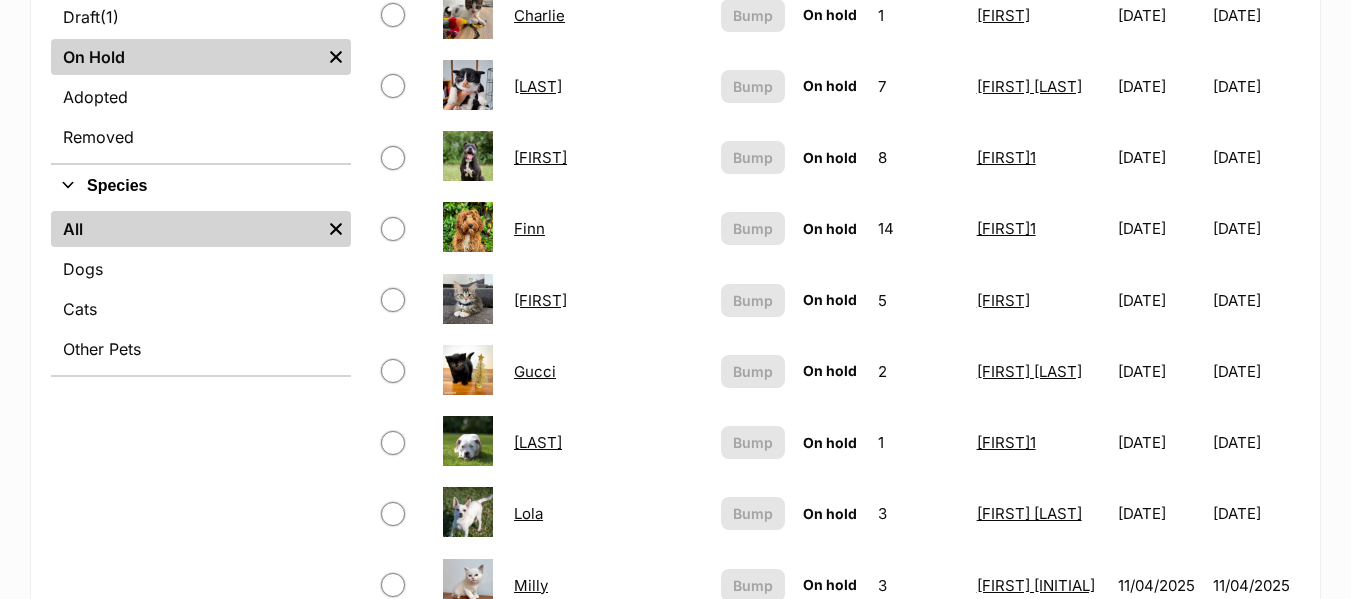 click on "[FIRST]" at bounding box center [540, 300] 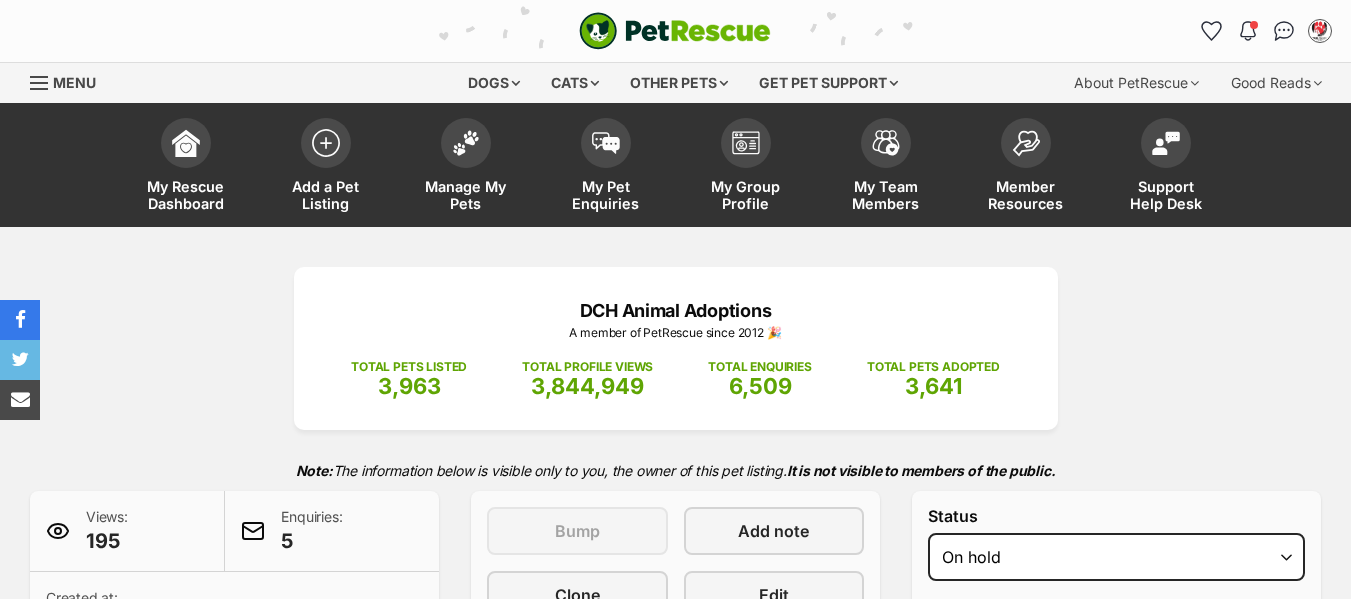 select on "adoption_pending" 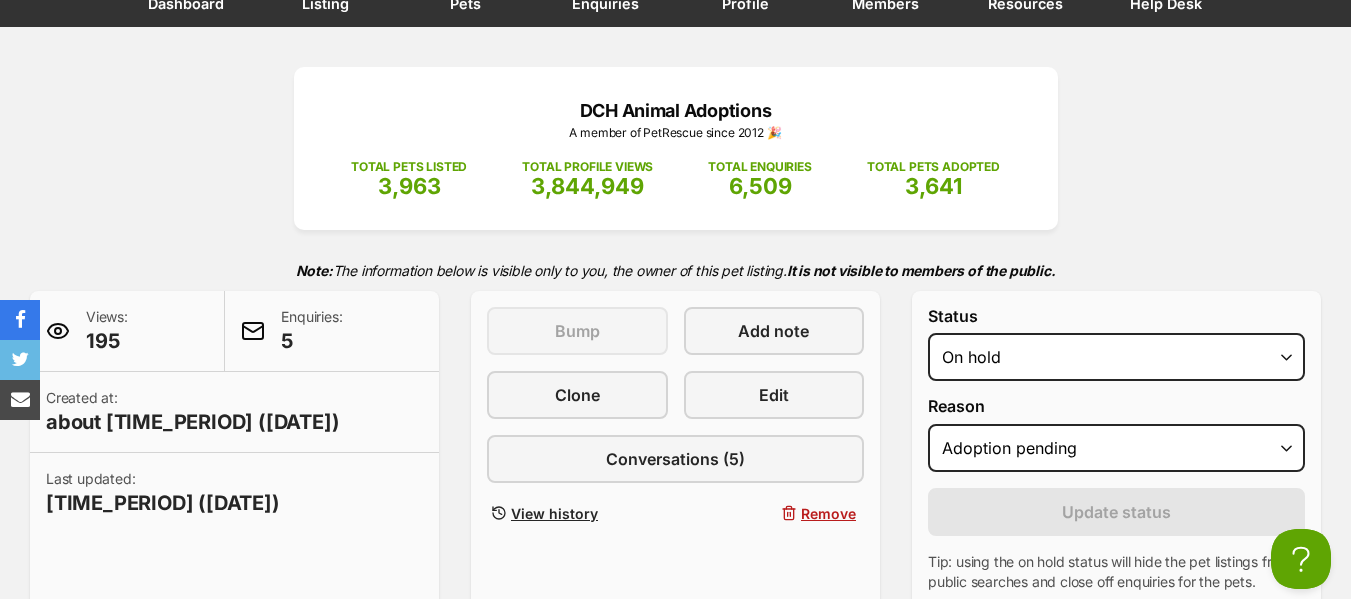 scroll, scrollTop: 0, scrollLeft: 0, axis: both 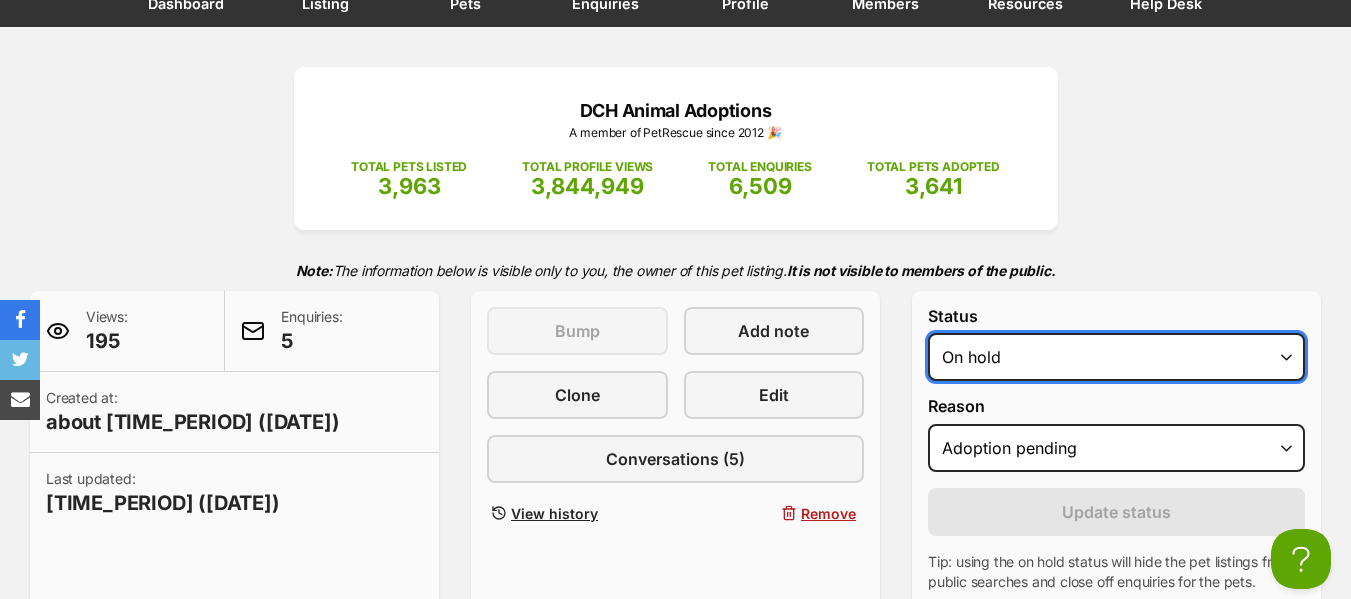 click on "Draft - not available as listing has enquires
Available
On hold
Adopted" at bounding box center (1116, 357) 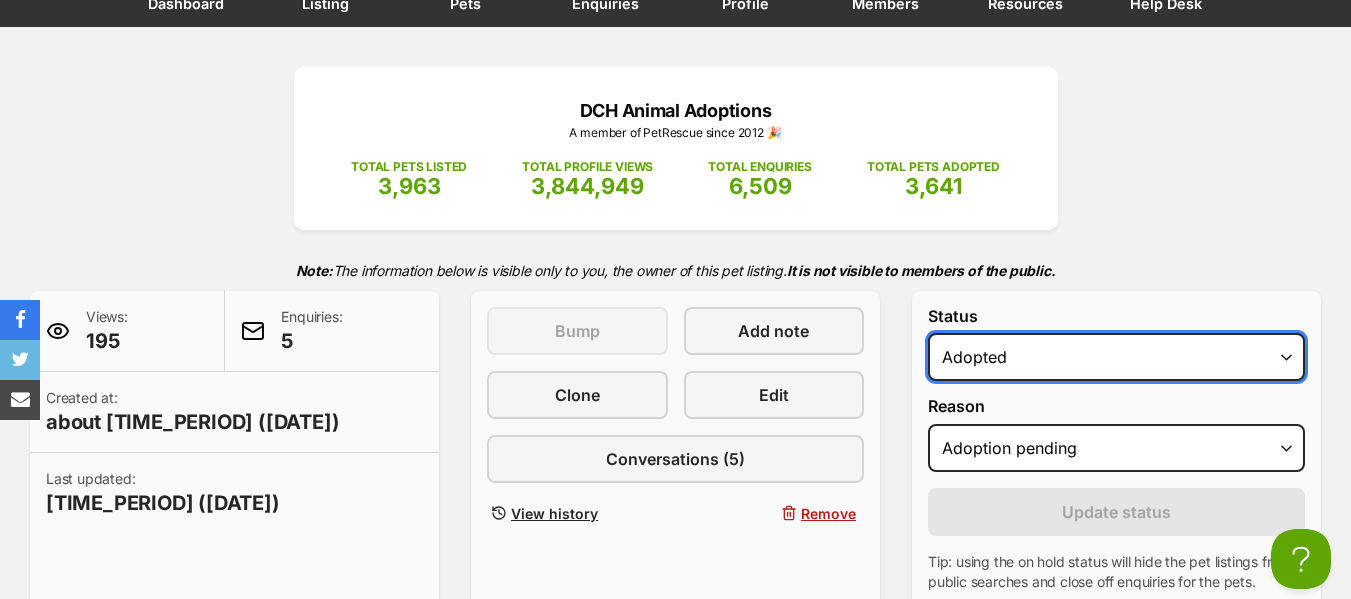 click on "Draft - not available as listing has enquires
Available
On hold
Adopted" at bounding box center (1116, 357) 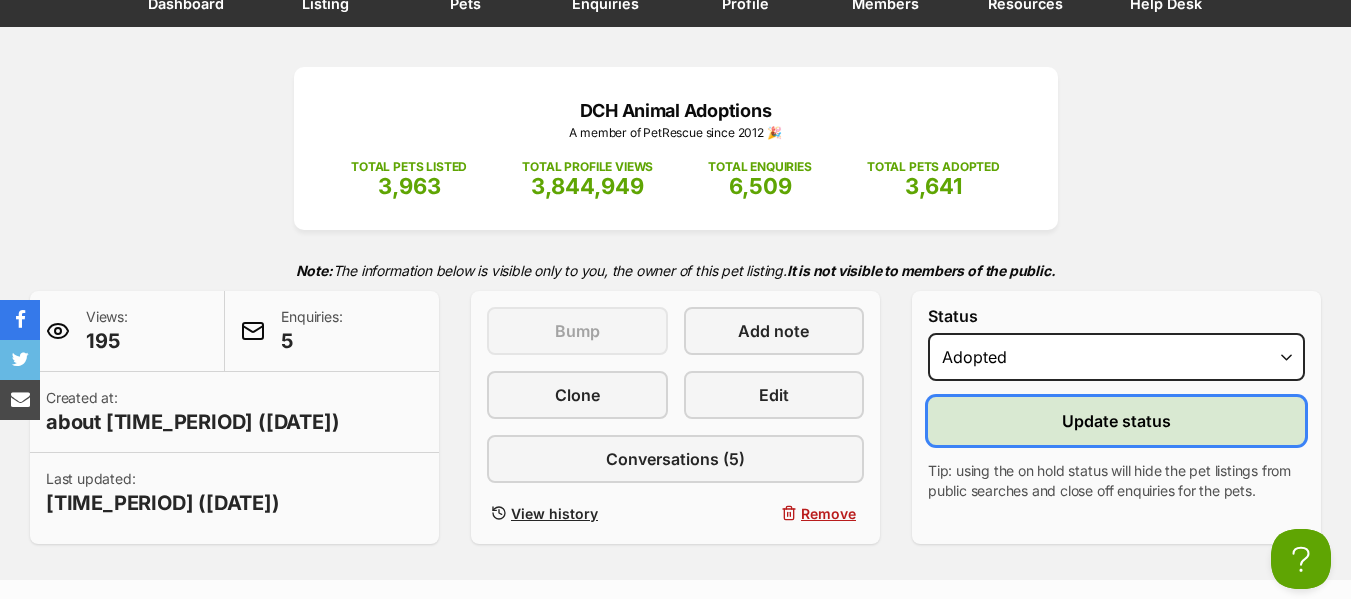 click on "Update status" at bounding box center (1116, 421) 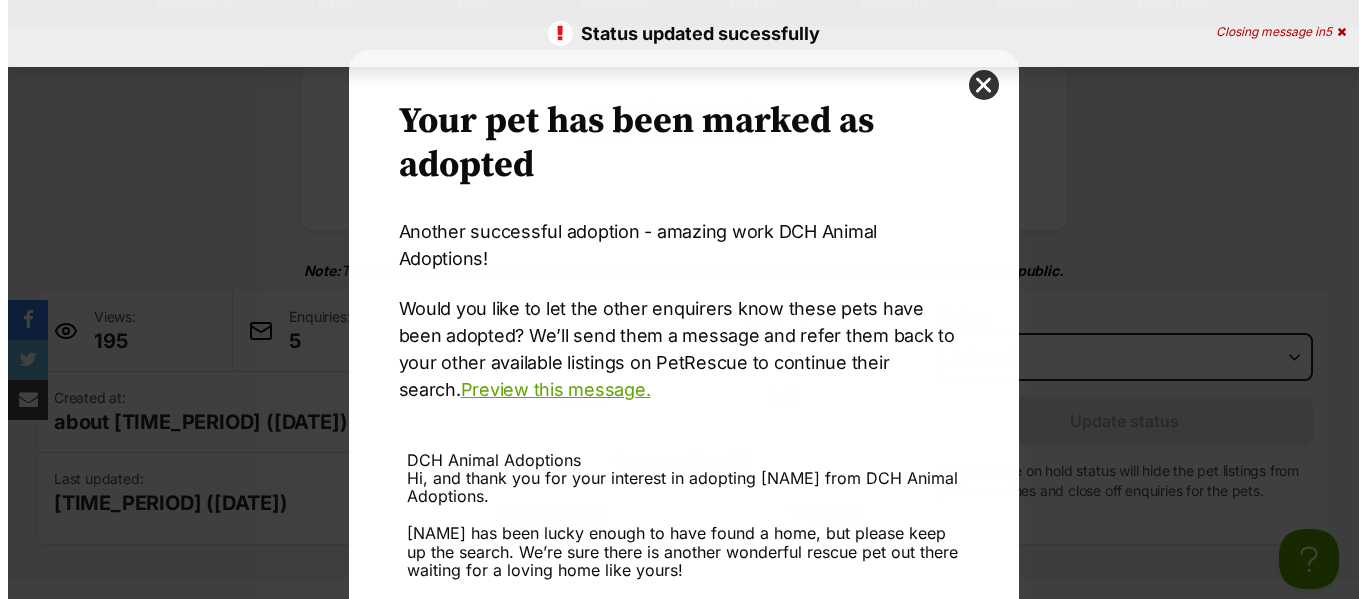 scroll, scrollTop: 0, scrollLeft: 0, axis: both 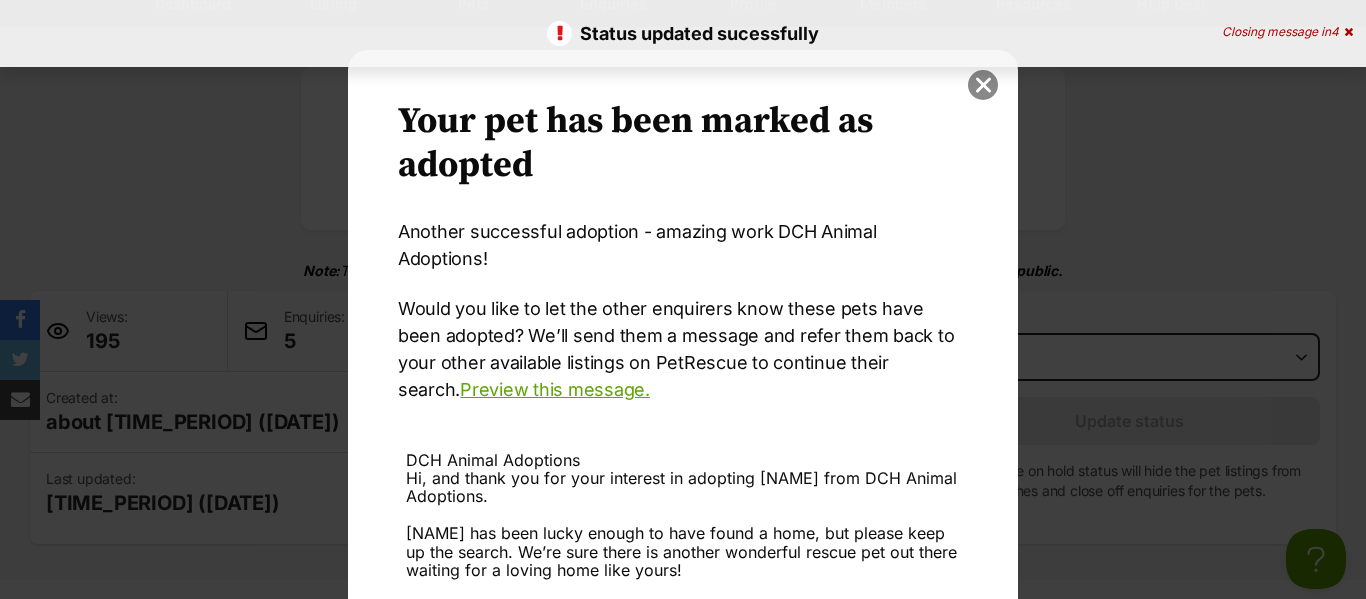 click at bounding box center (983, 85) 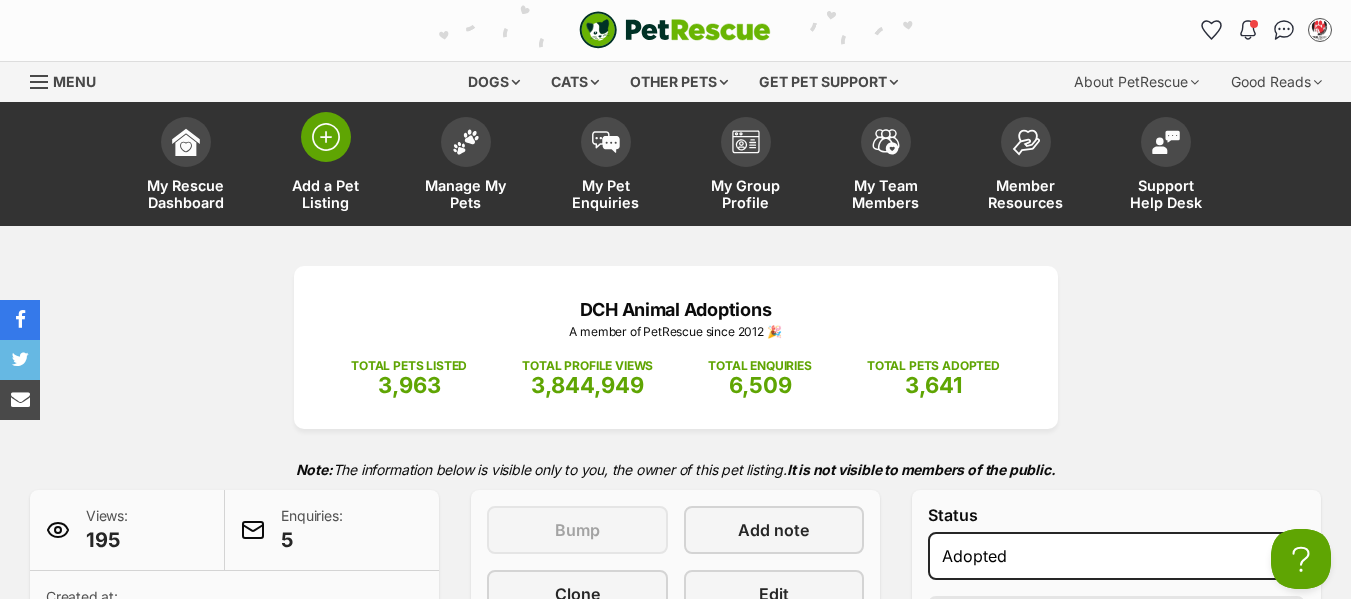 scroll, scrollTop: 0, scrollLeft: 0, axis: both 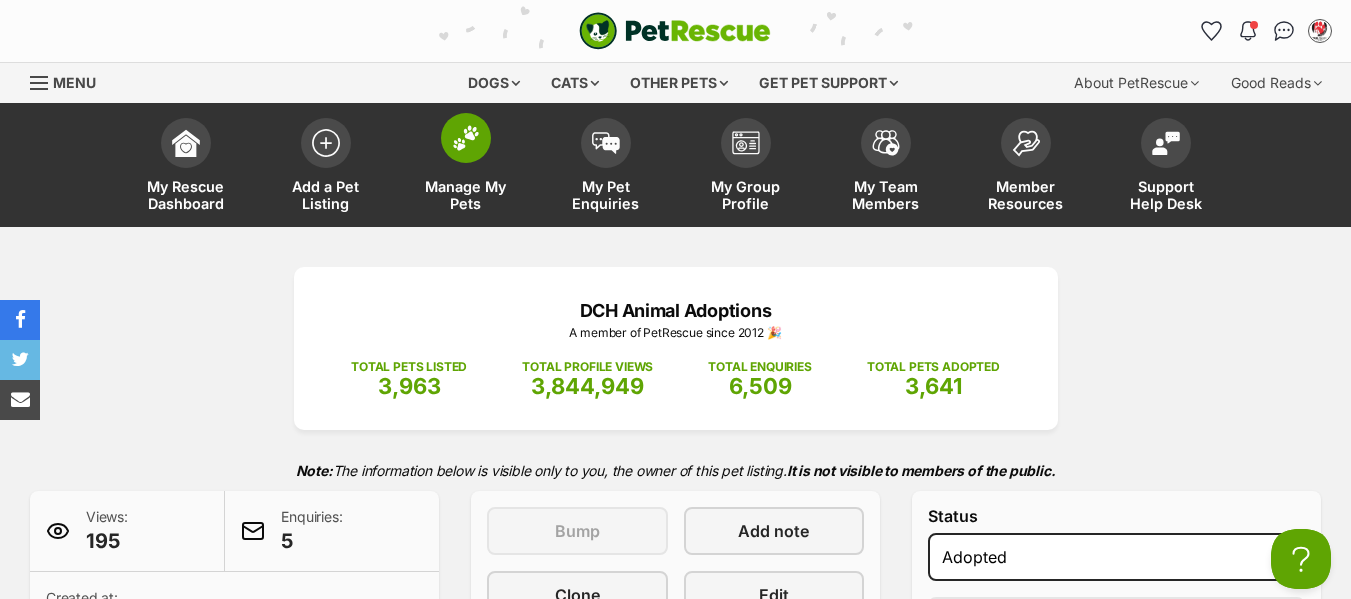 click on "Manage My Pets" at bounding box center [466, 195] 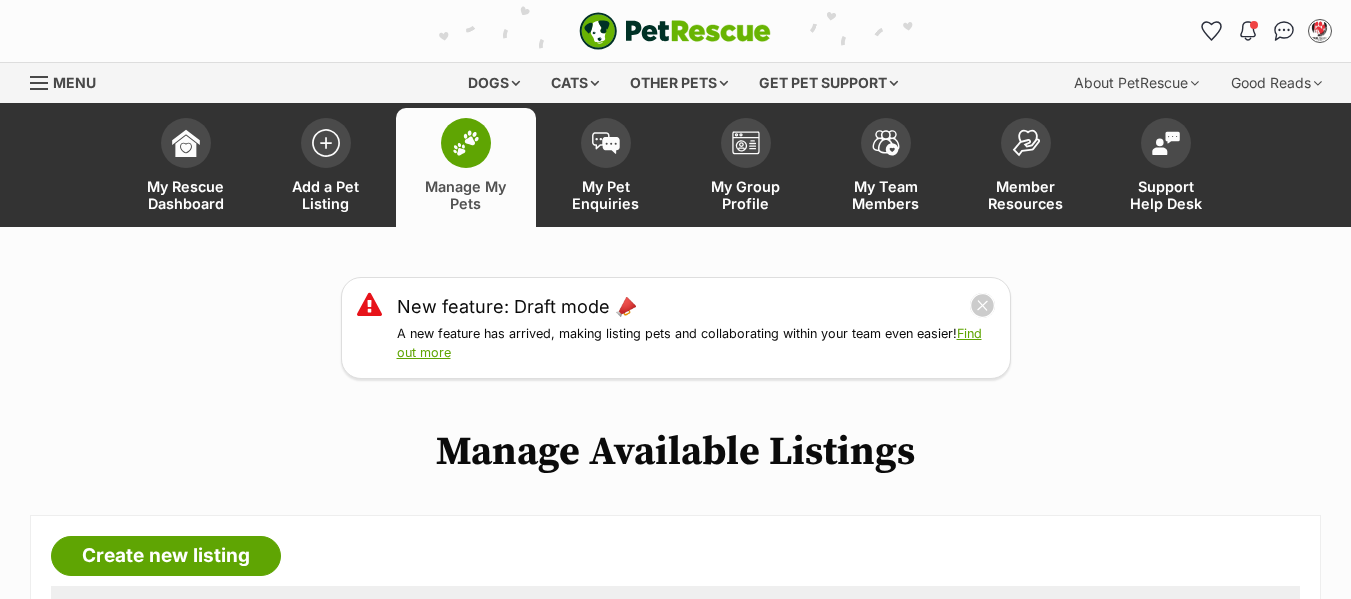 scroll, scrollTop: 0, scrollLeft: 0, axis: both 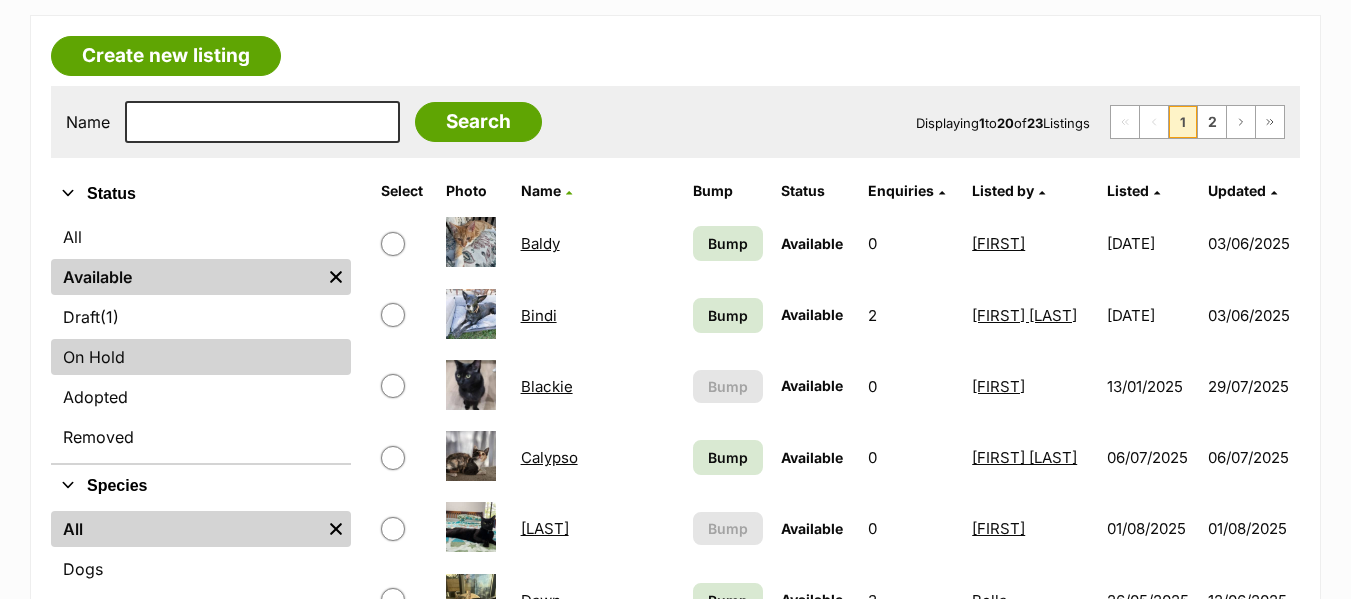 click on "On Hold" at bounding box center (201, 357) 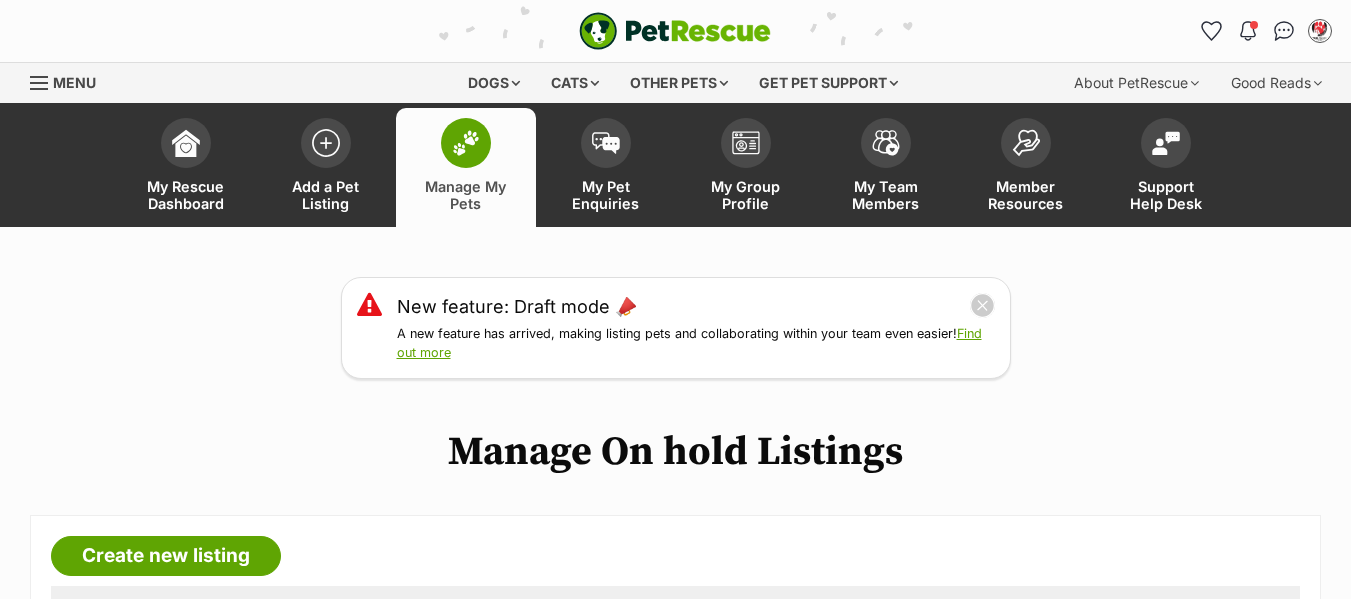 scroll, scrollTop: 0, scrollLeft: 0, axis: both 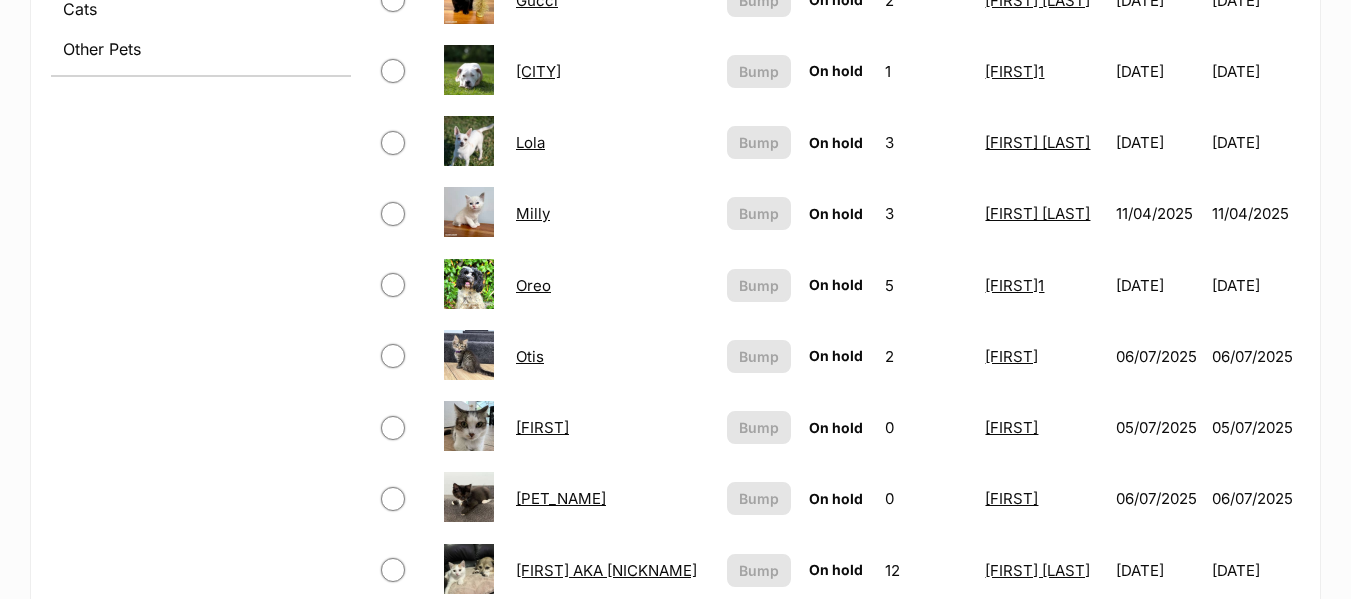 click on "[PET_NAME]" at bounding box center (561, 498) 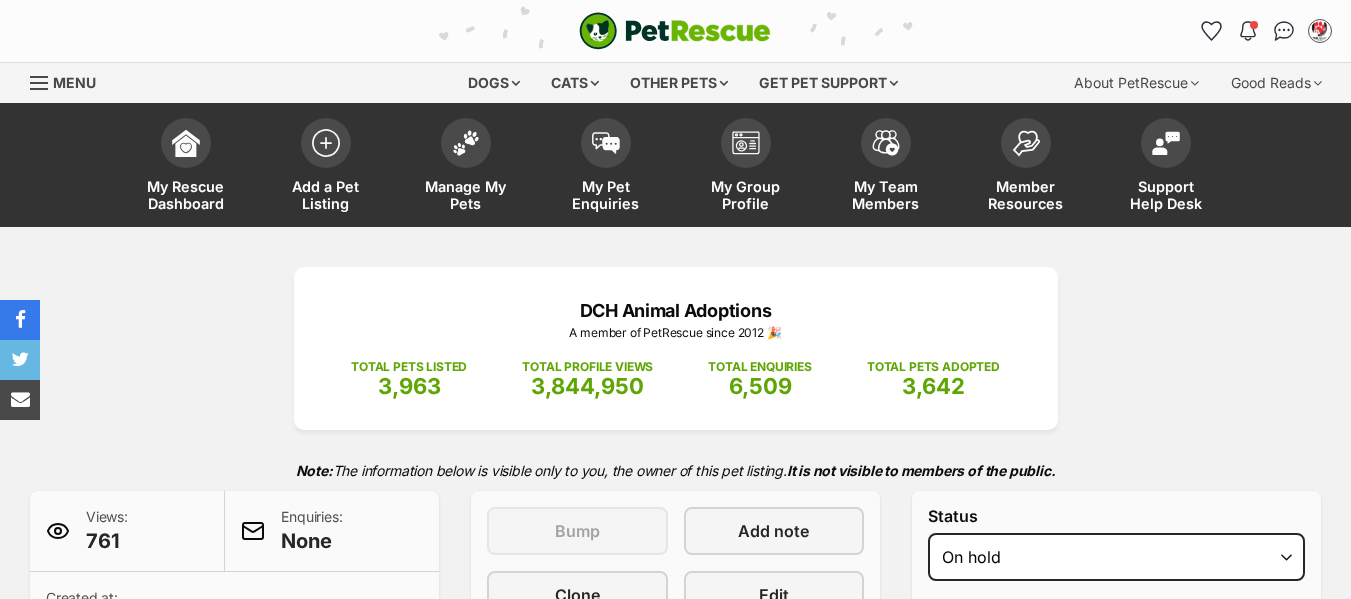 select on "adoption_pending" 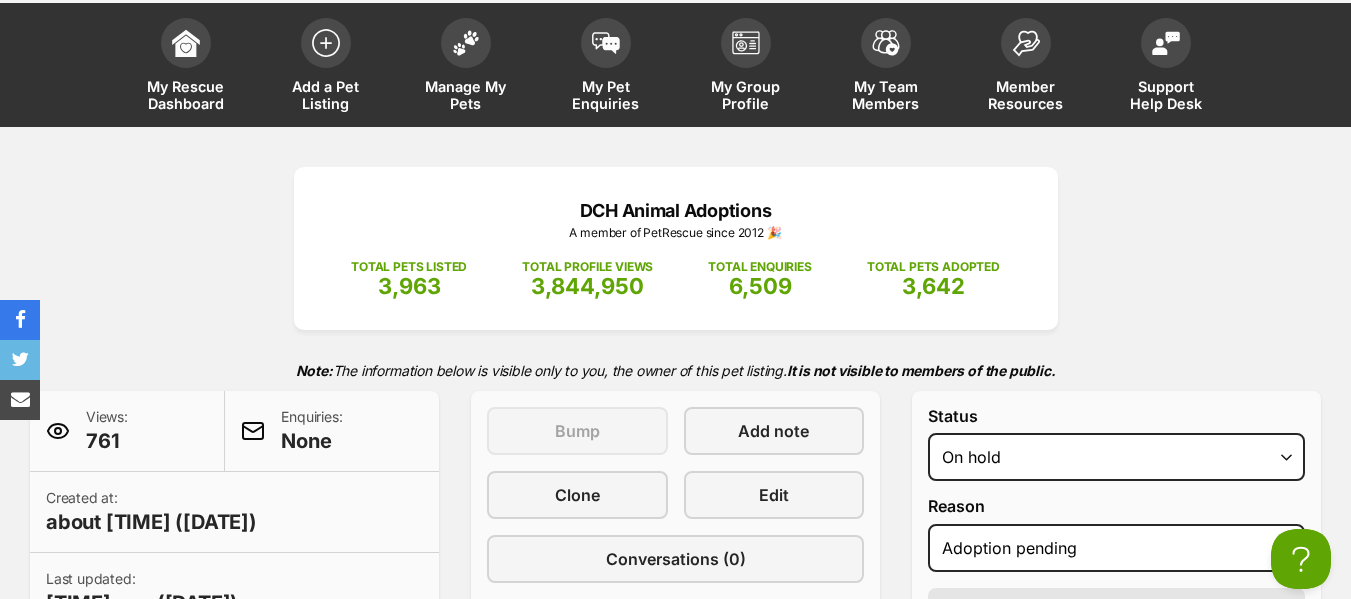 scroll, scrollTop: 200, scrollLeft: 0, axis: vertical 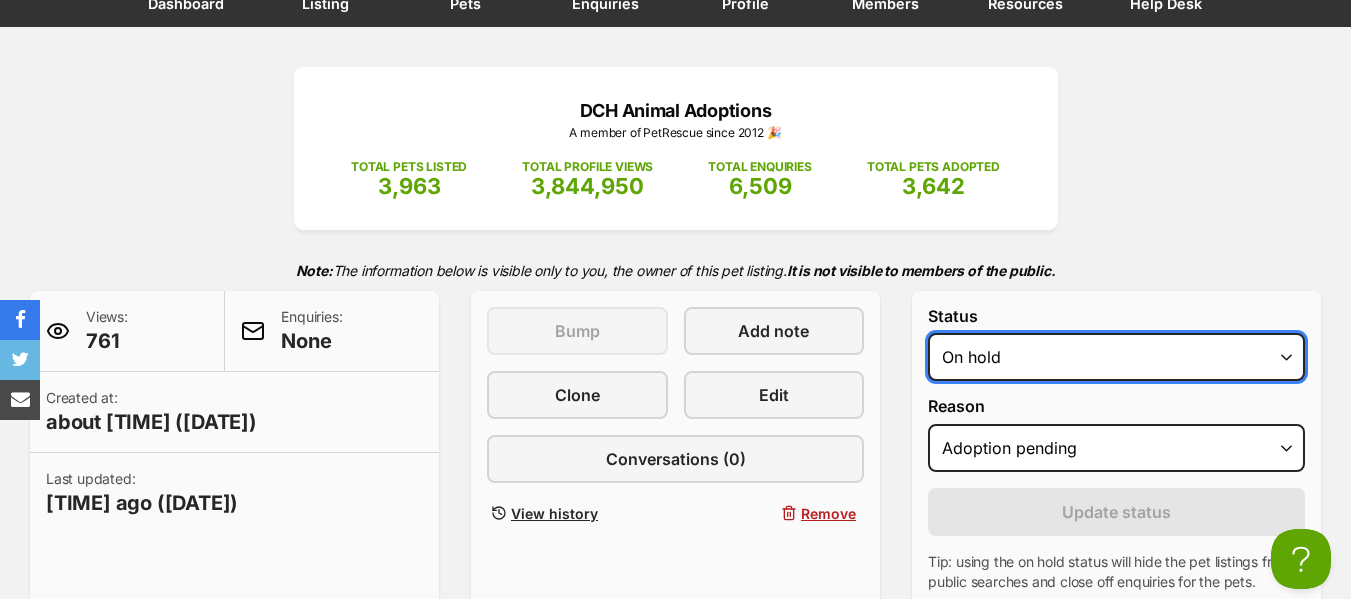 click on "Draft
Available
On hold
Adopted" at bounding box center [1116, 357] 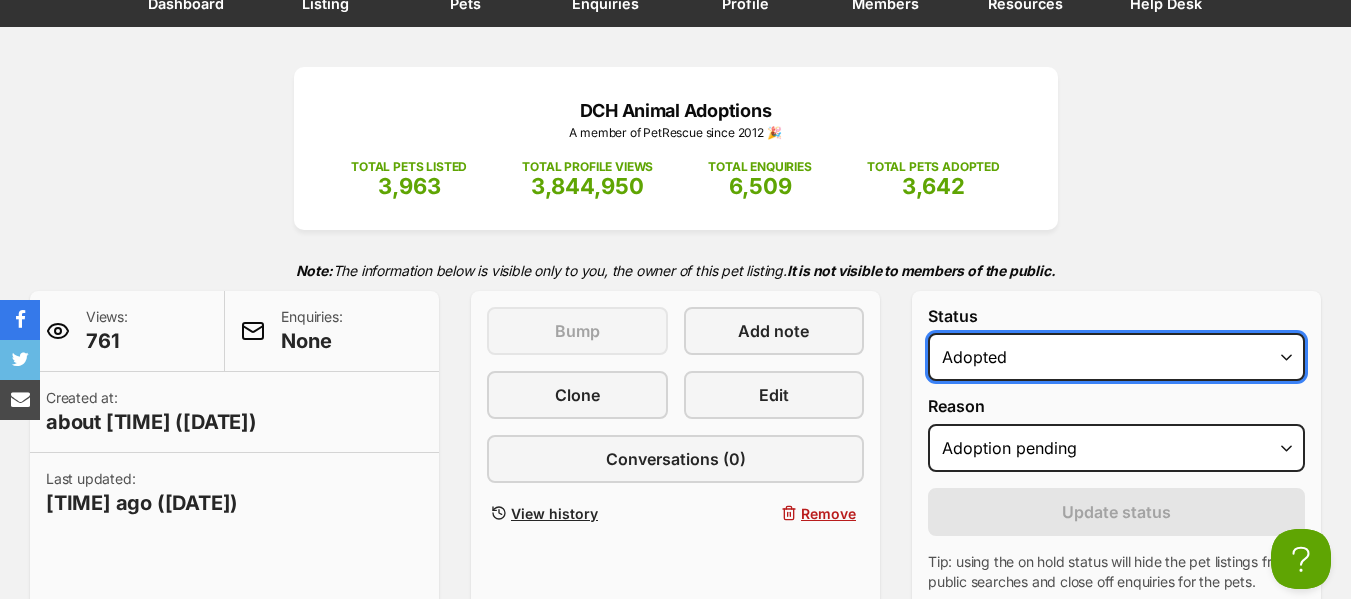 click on "Draft
Available
On hold
Adopted" at bounding box center [1116, 357] 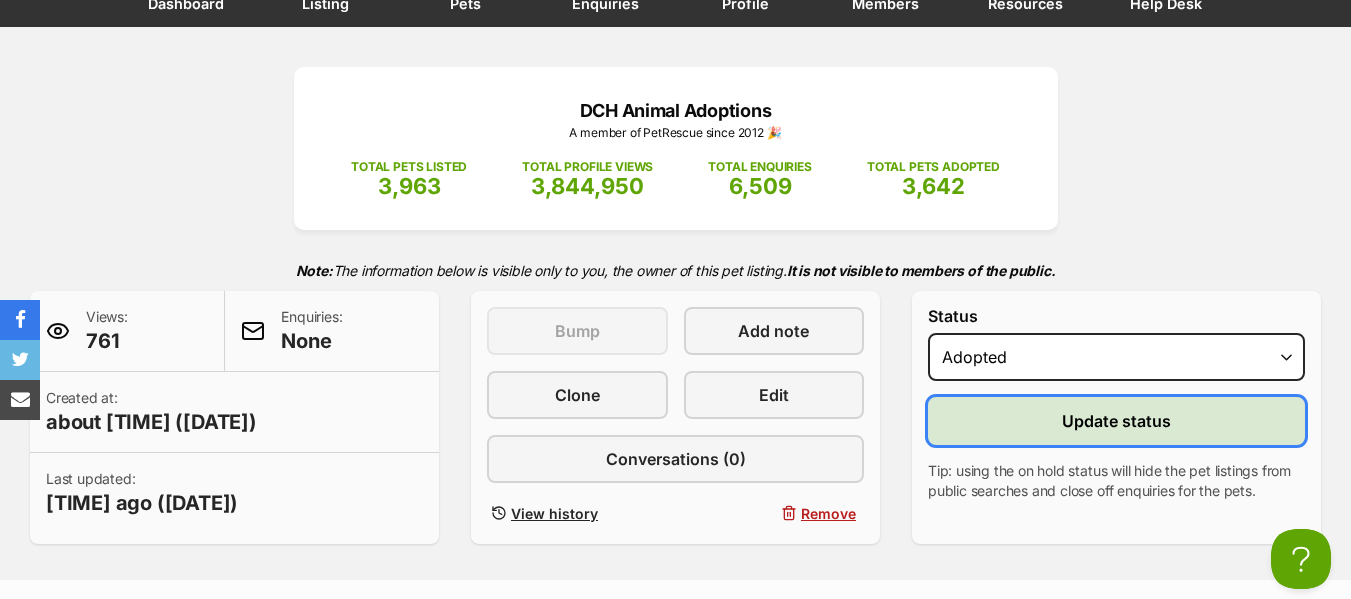click on "Update status" at bounding box center [1116, 421] 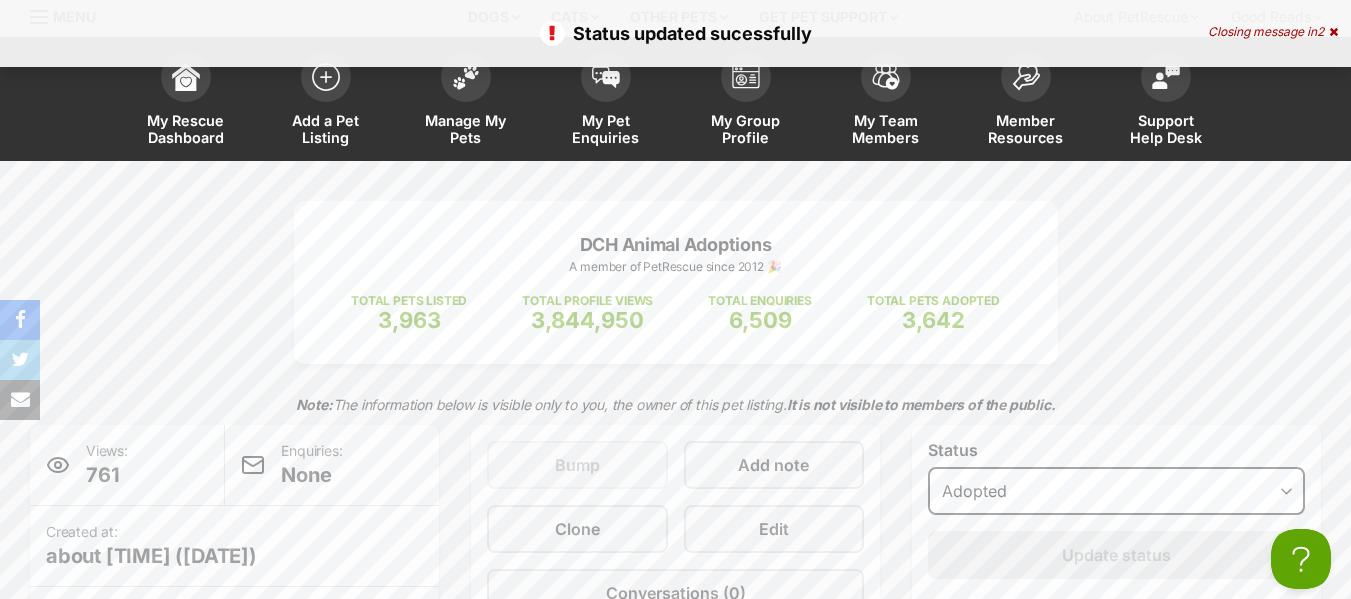 scroll, scrollTop: 0, scrollLeft: 0, axis: both 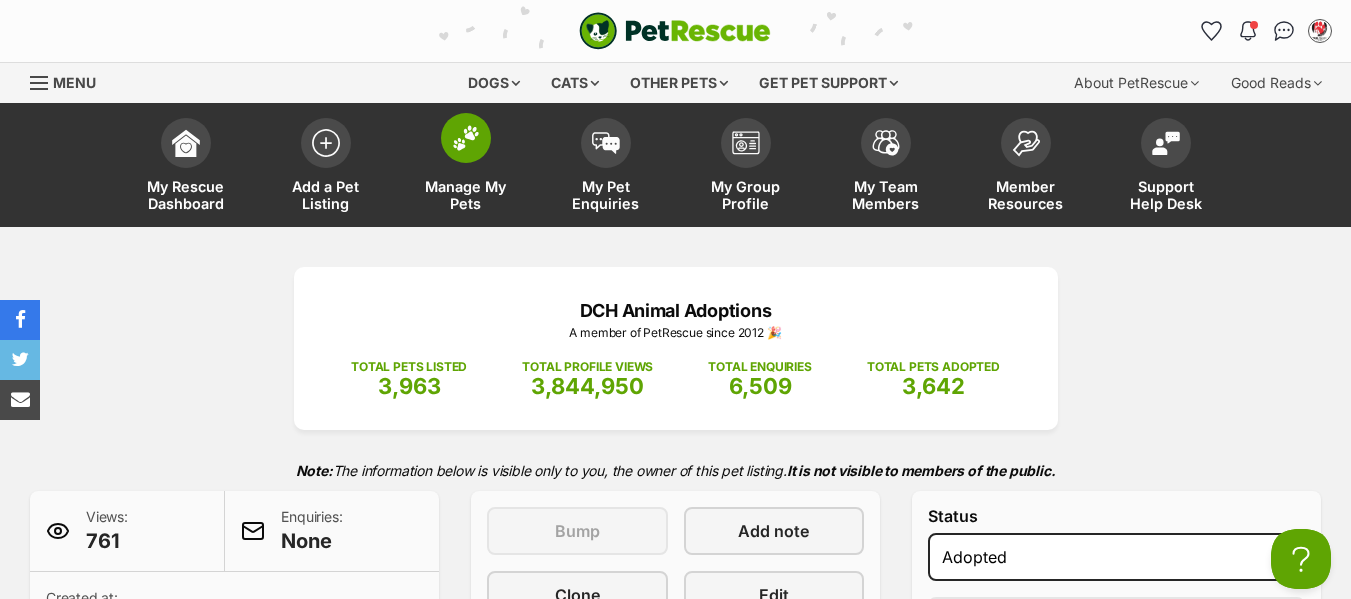 click on "Manage My Pets" at bounding box center (466, 195) 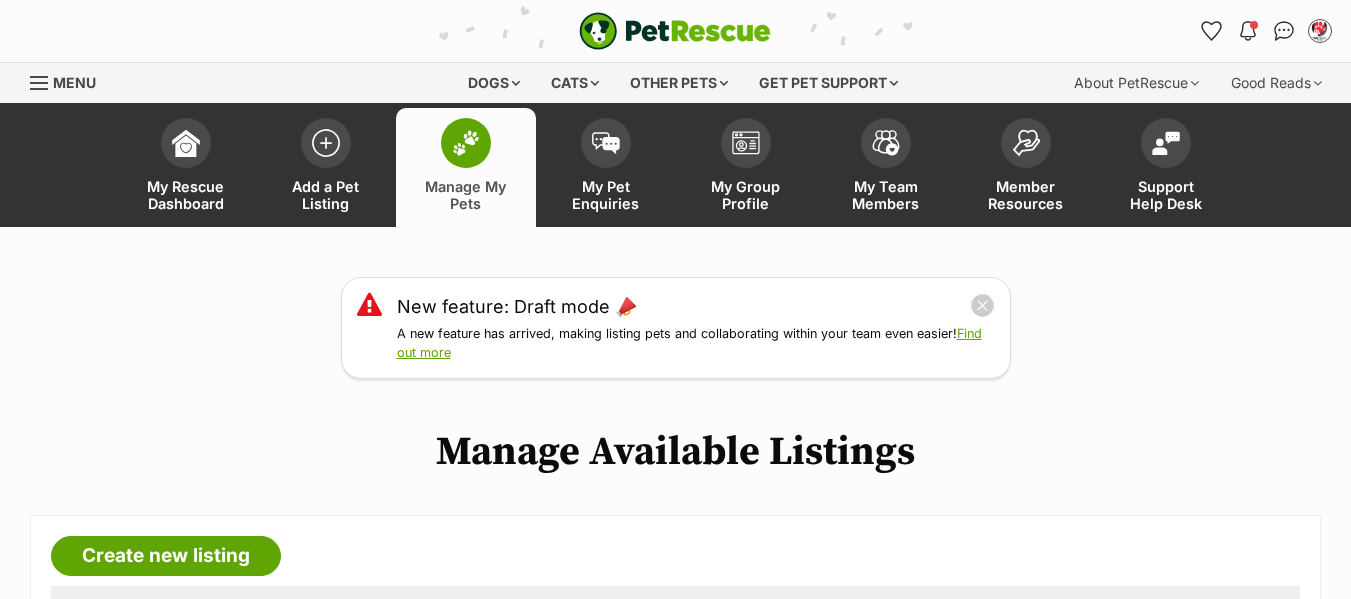 scroll, scrollTop: 0, scrollLeft: 0, axis: both 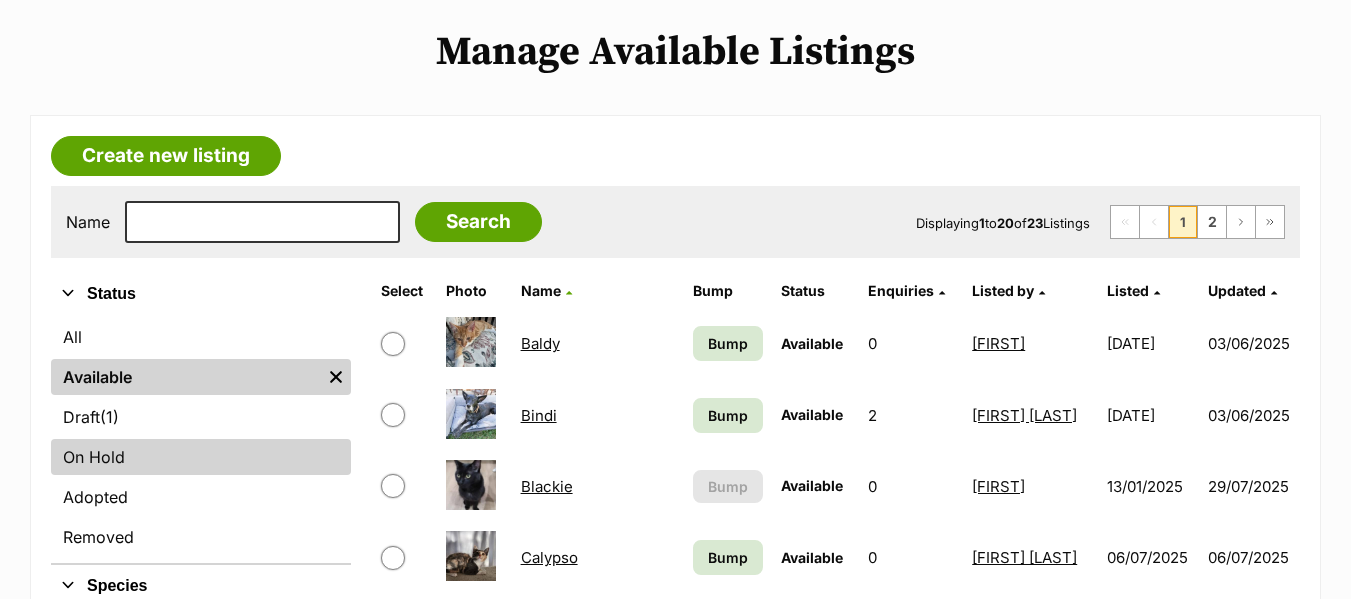 click on "On Hold" at bounding box center [201, 457] 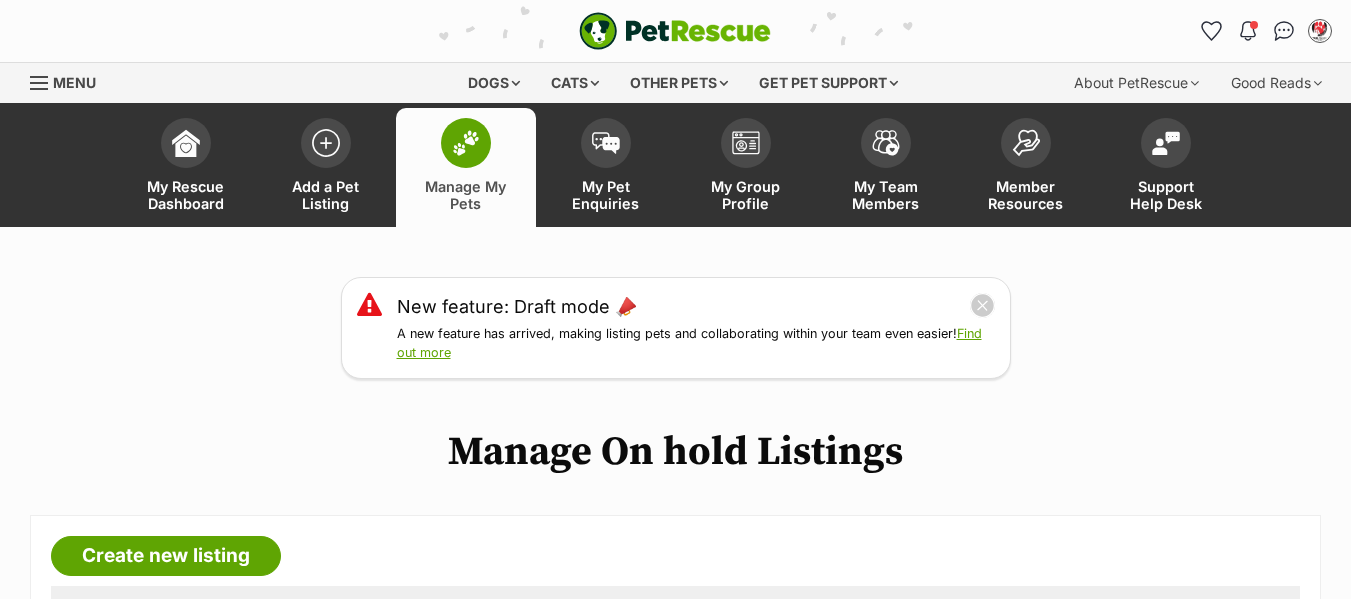 scroll, scrollTop: 0, scrollLeft: 0, axis: both 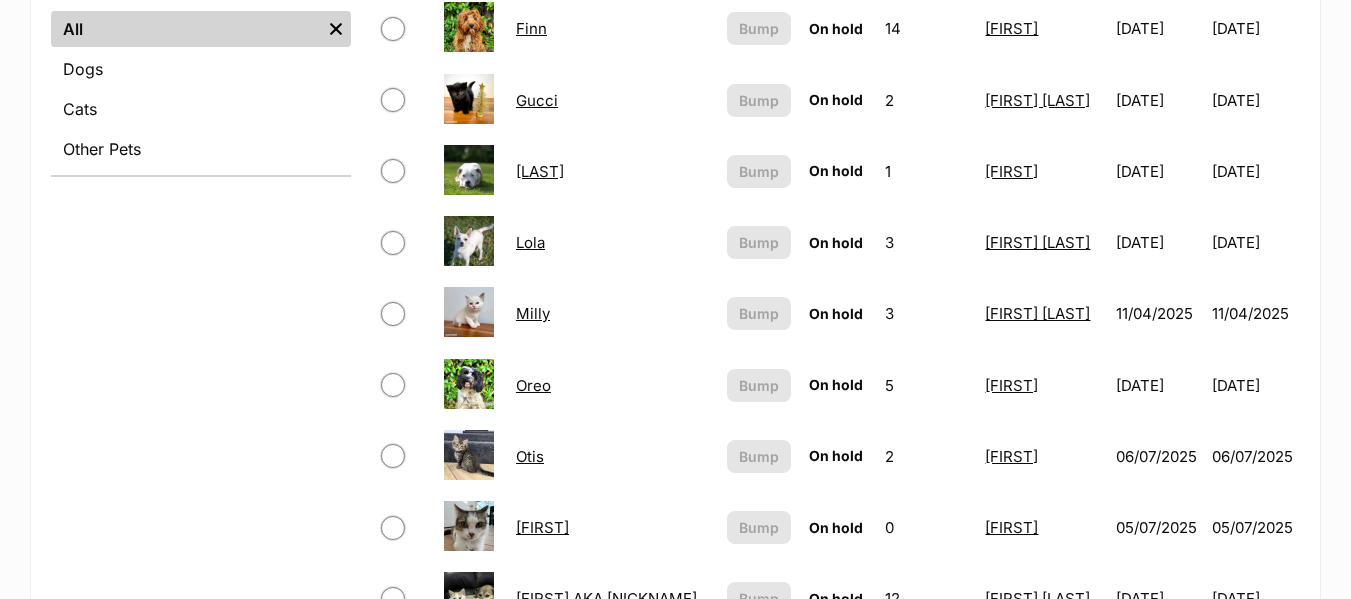 click on "Otis" at bounding box center (530, 456) 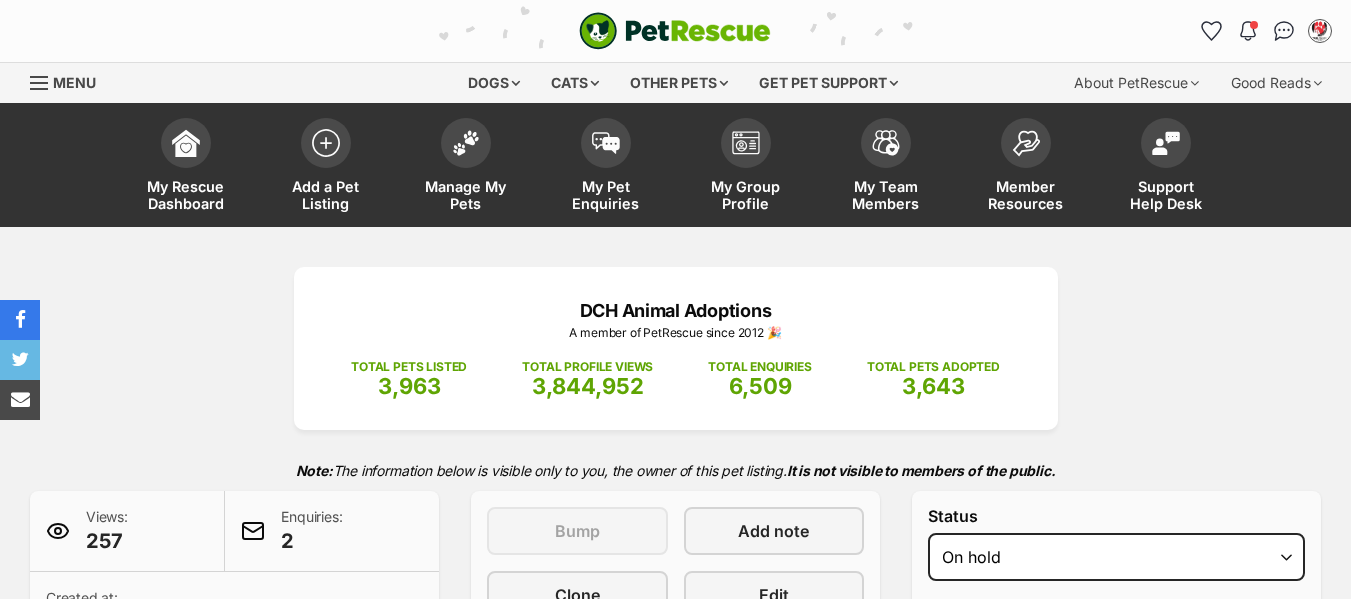 select on "adoption_pending" 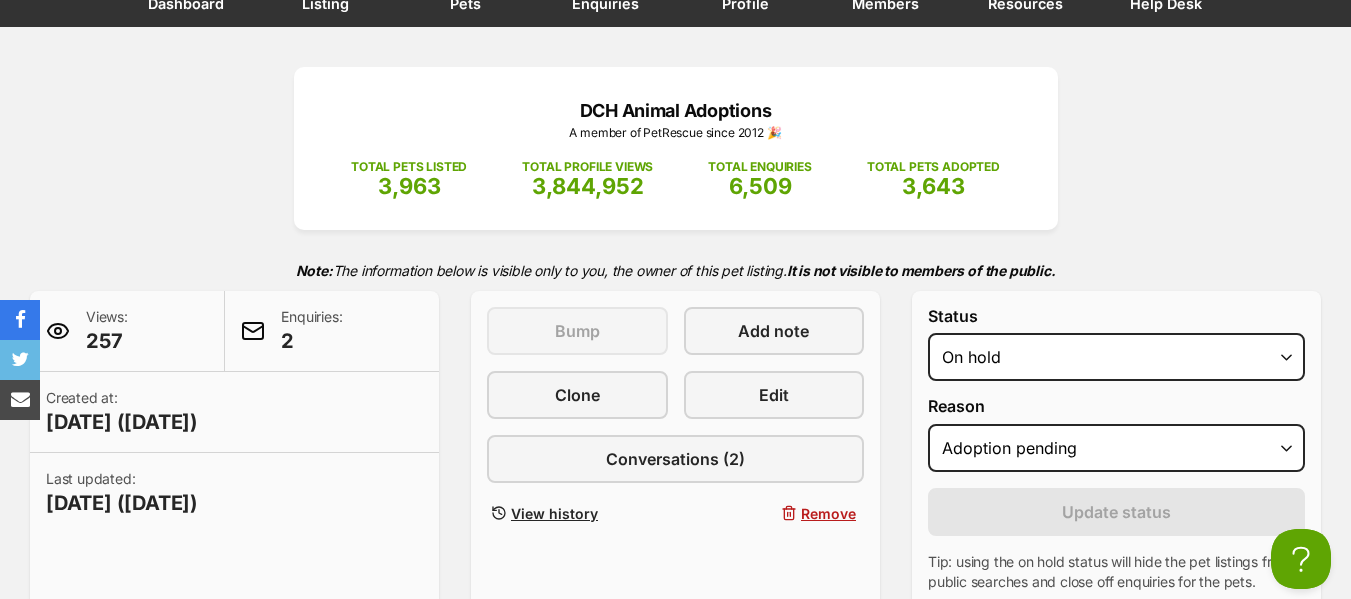 scroll, scrollTop: 0, scrollLeft: 0, axis: both 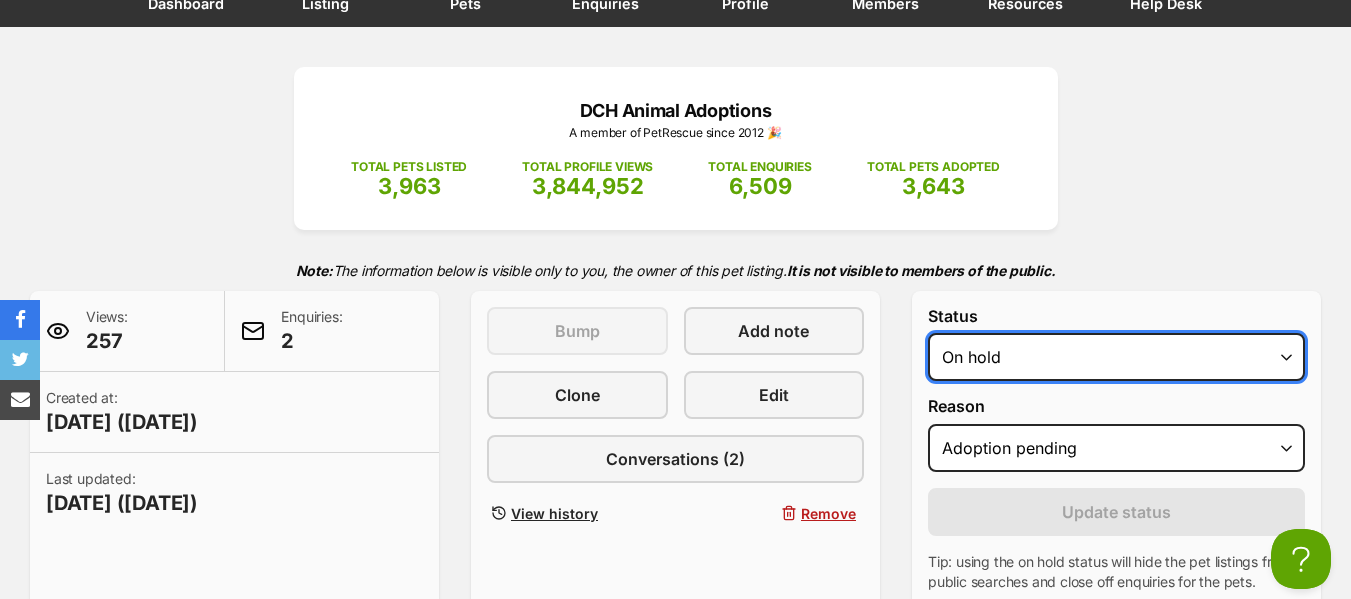 click on "Draft - not available as listing has enquires
Available
On hold
Adopted" at bounding box center [1116, 357] 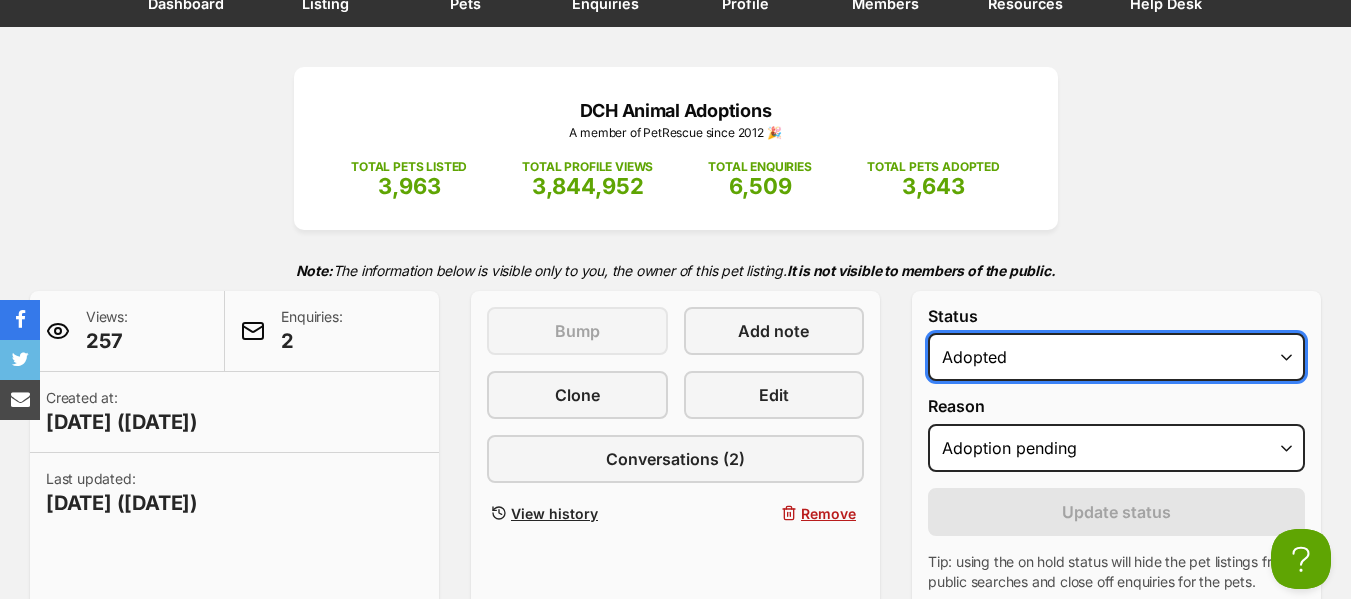 click on "Draft - not available as listing has enquires
Available
On hold
Adopted" at bounding box center (1116, 357) 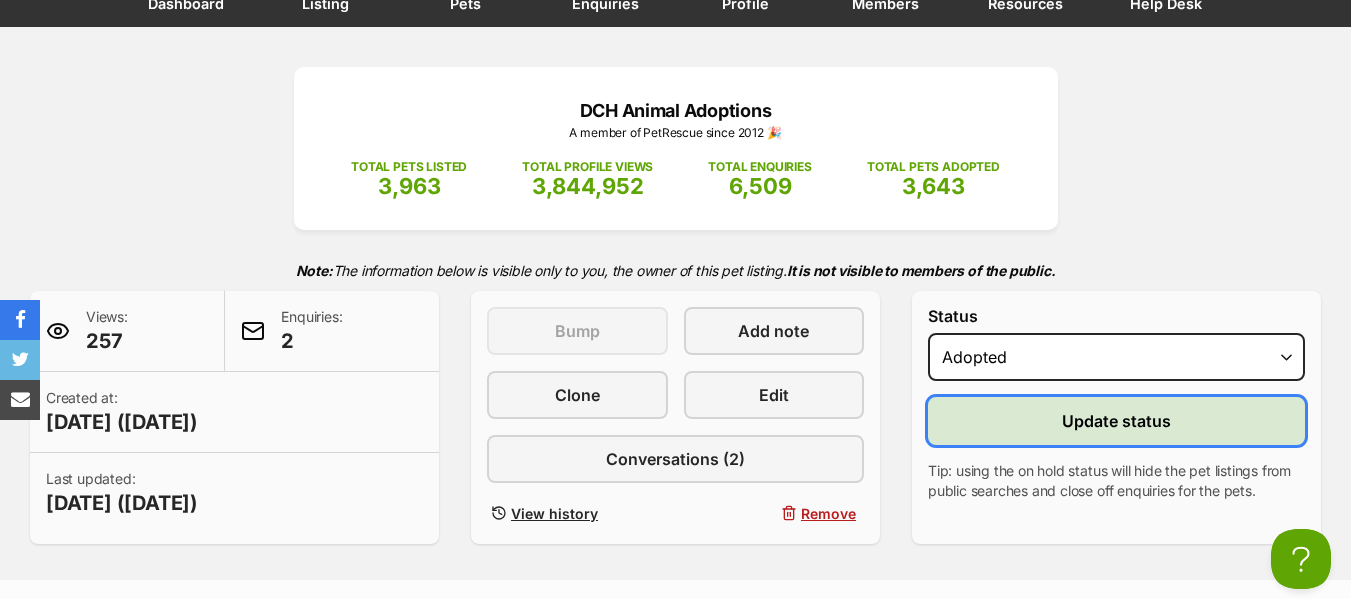 click on "Update status" at bounding box center (1116, 421) 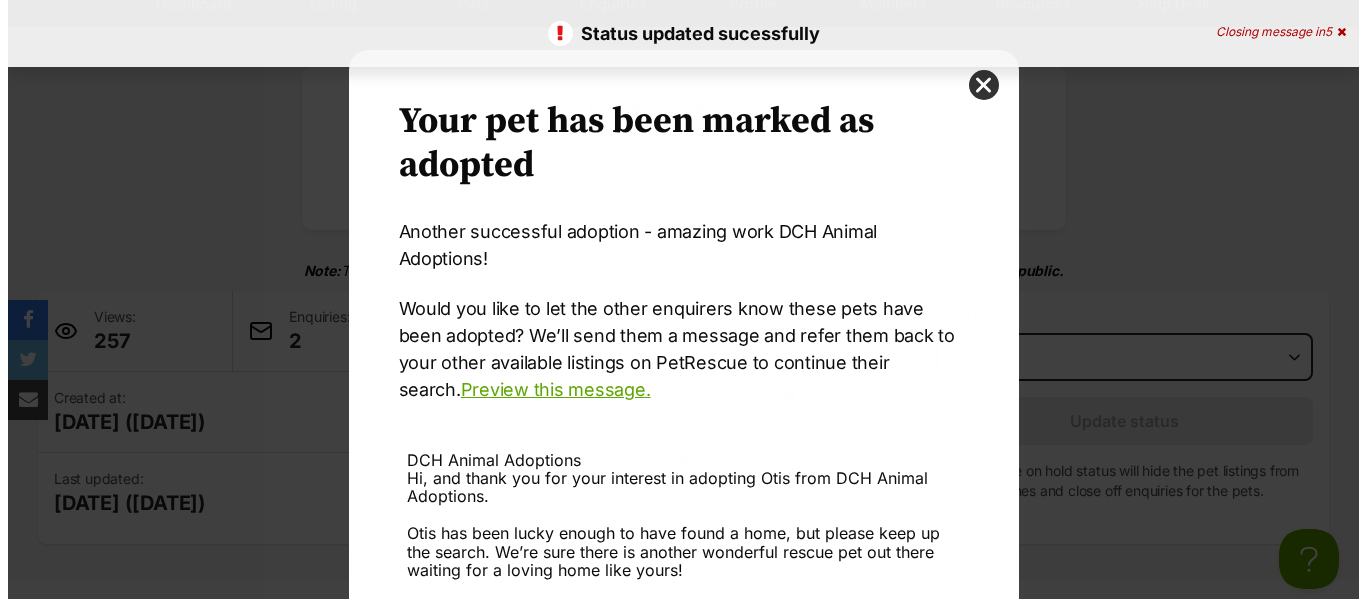 scroll, scrollTop: 0, scrollLeft: 0, axis: both 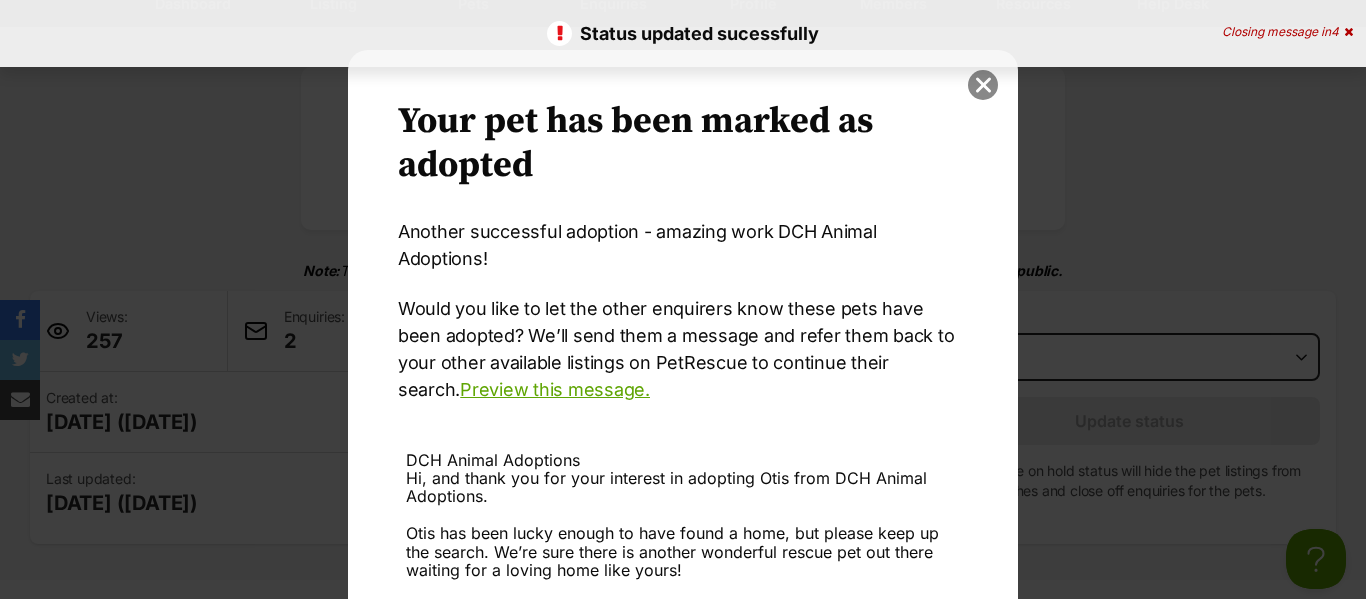 click at bounding box center (983, 85) 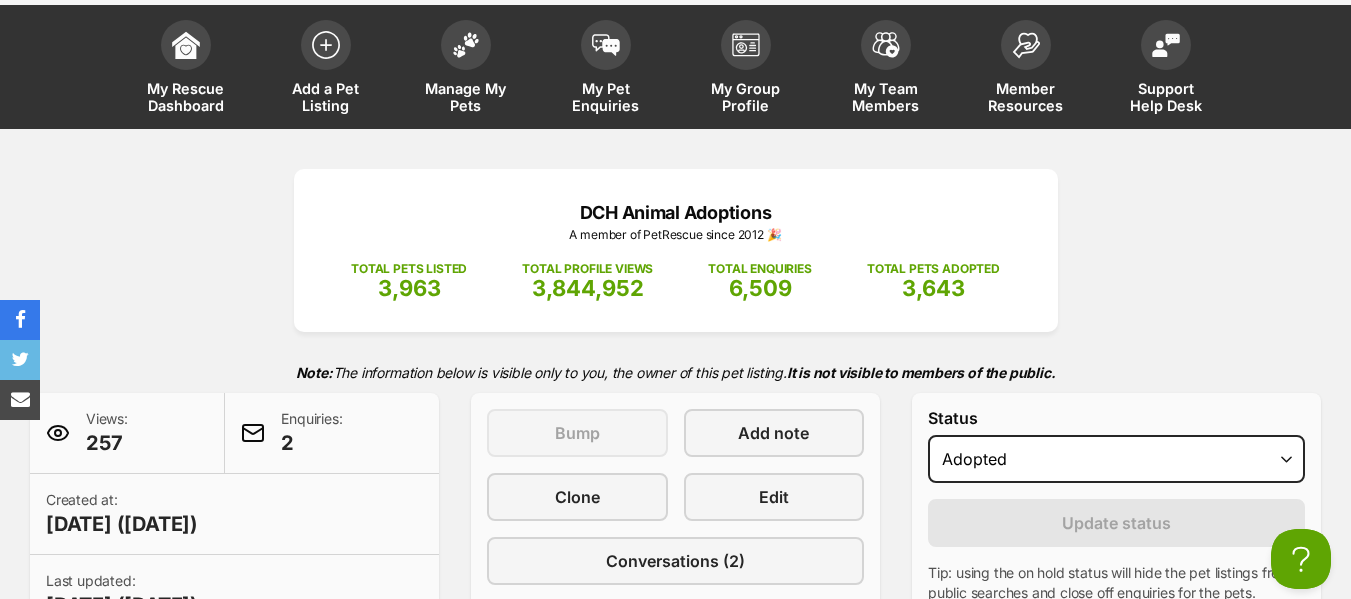 scroll, scrollTop: 0, scrollLeft: 0, axis: both 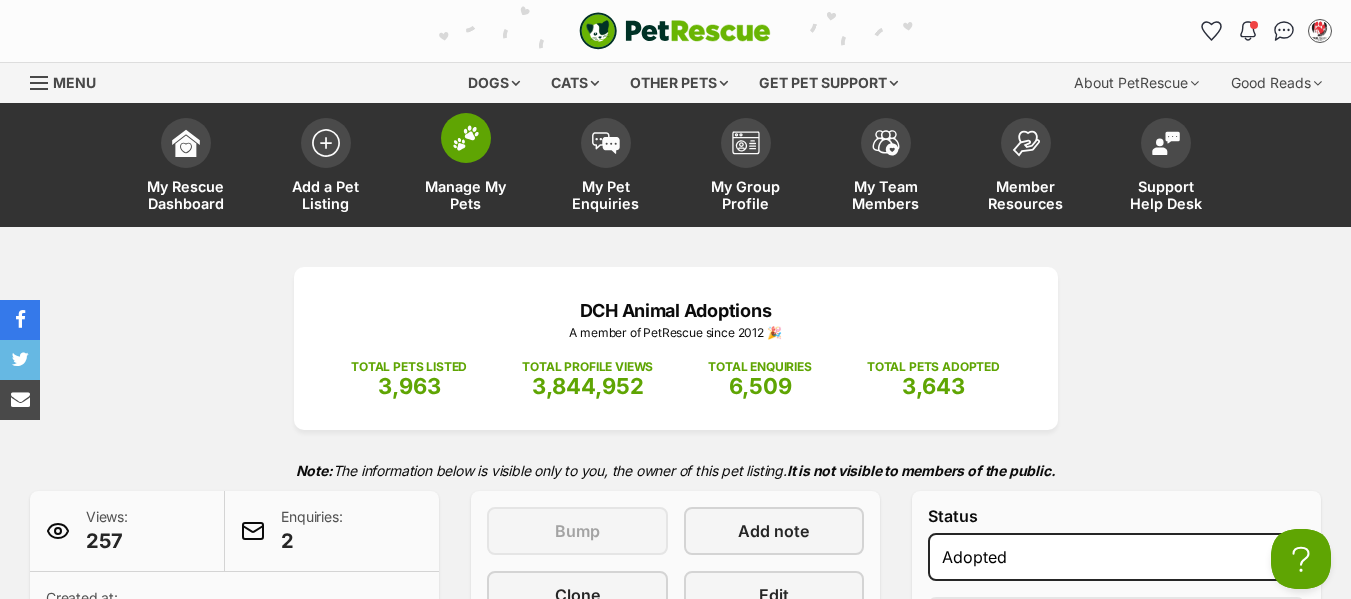 click on "Manage My Pets" at bounding box center [466, 195] 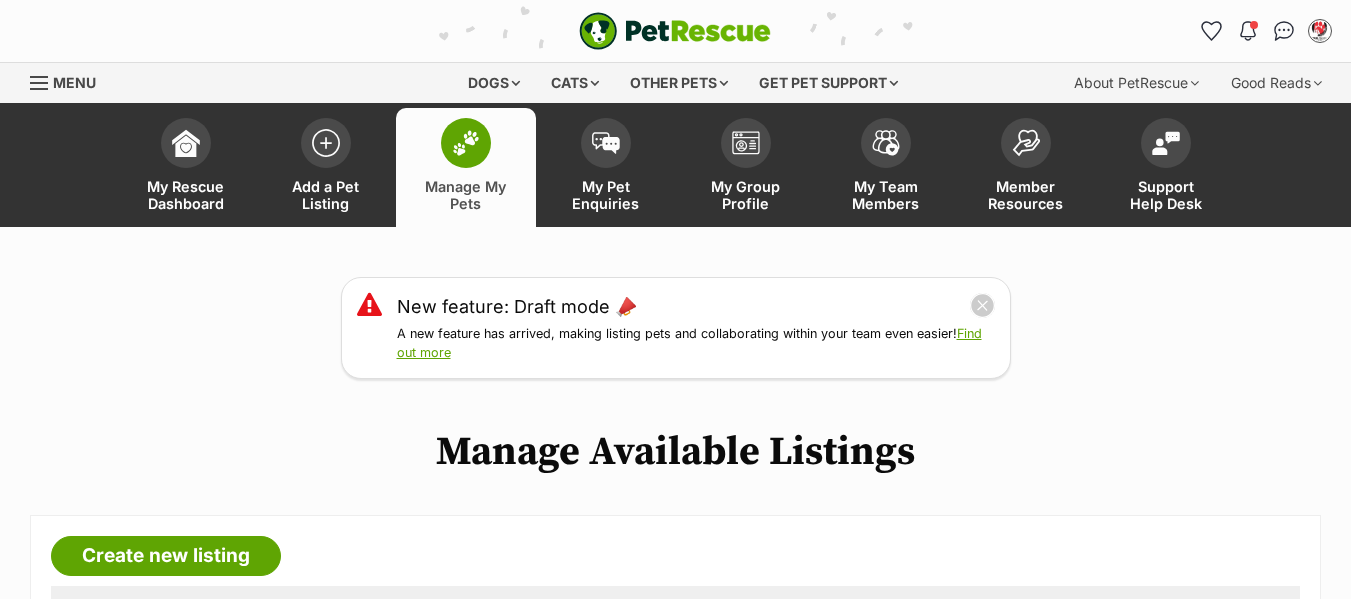 scroll, scrollTop: 0, scrollLeft: 0, axis: both 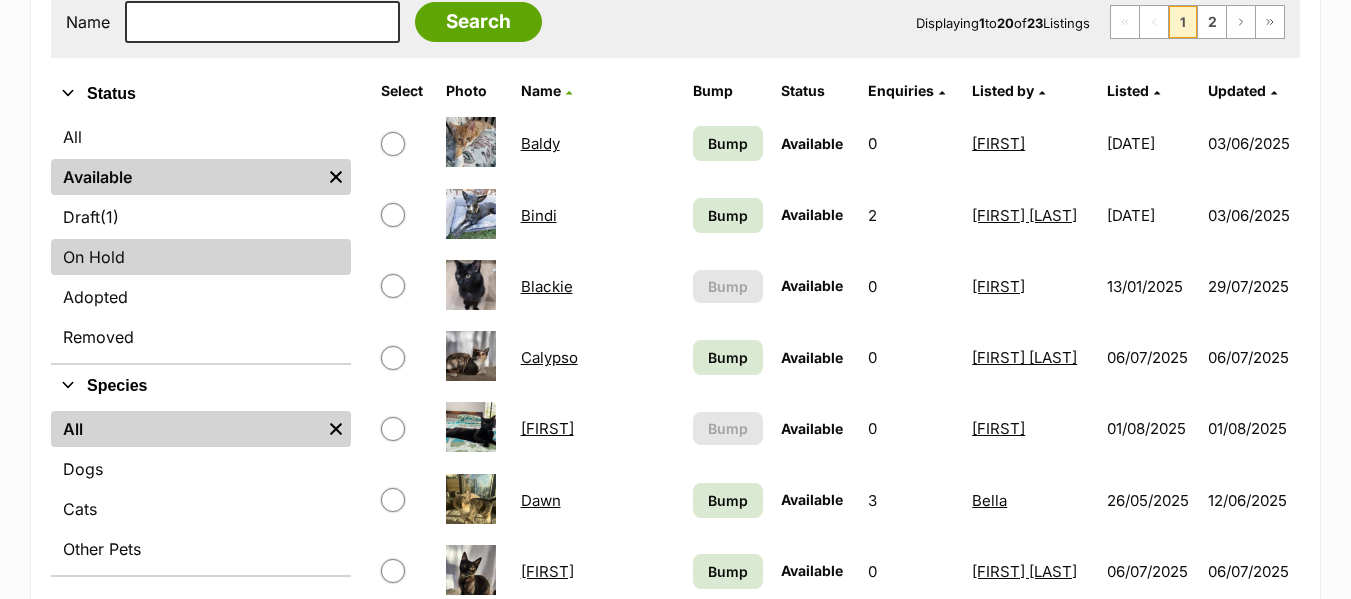 click on "On Hold" at bounding box center (201, 257) 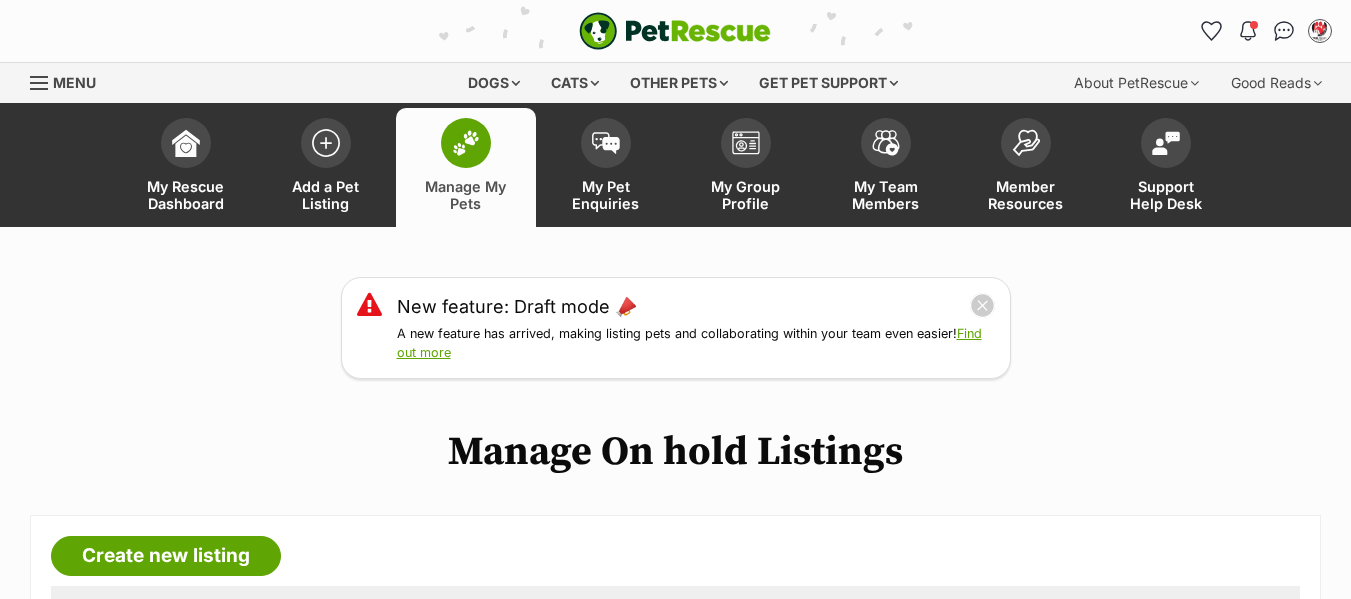 scroll, scrollTop: 0, scrollLeft: 0, axis: both 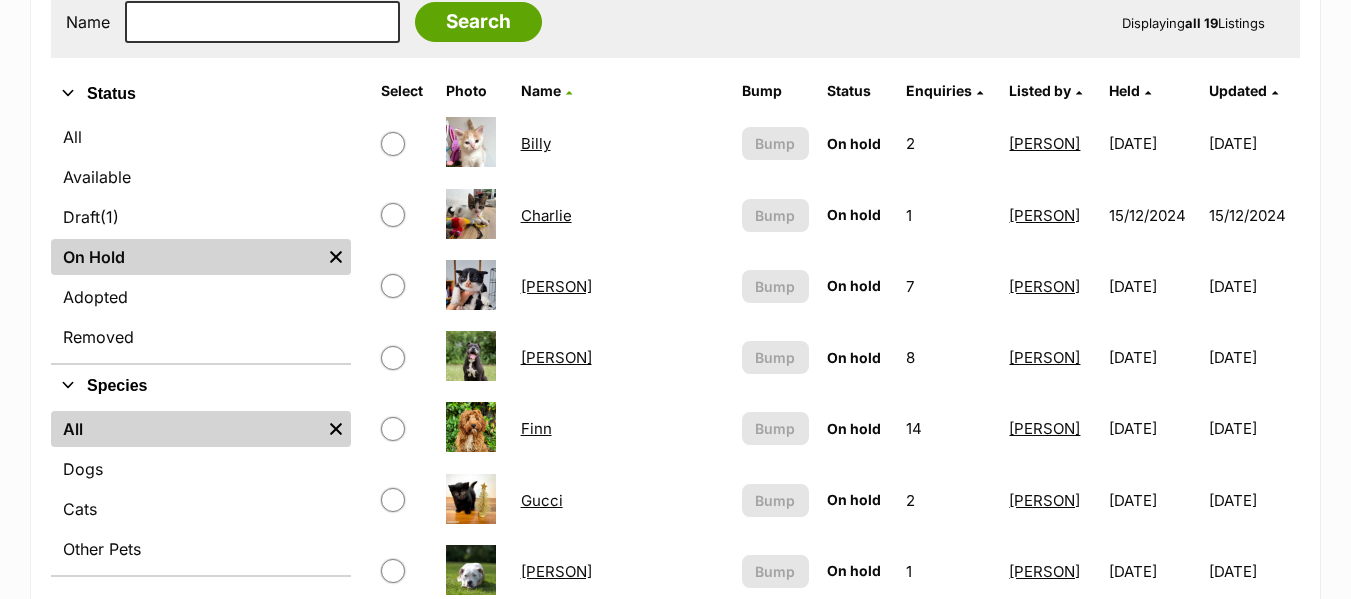click on "On Hold" at bounding box center (186, 257) 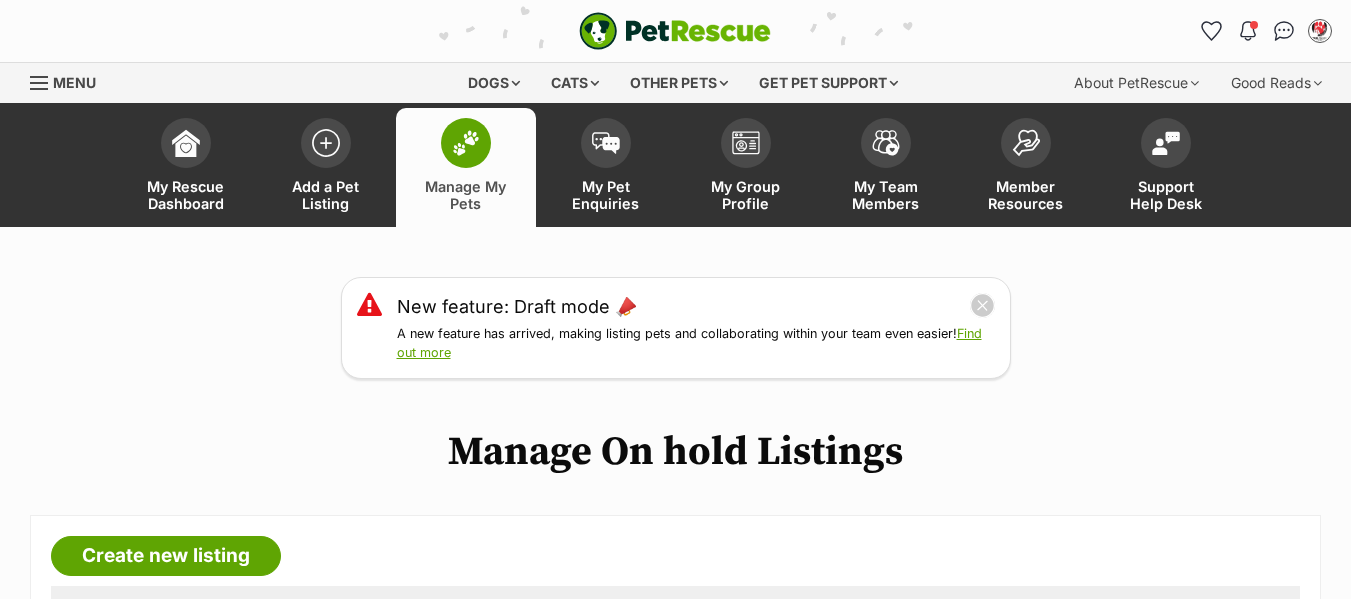 scroll, scrollTop: 0, scrollLeft: 0, axis: both 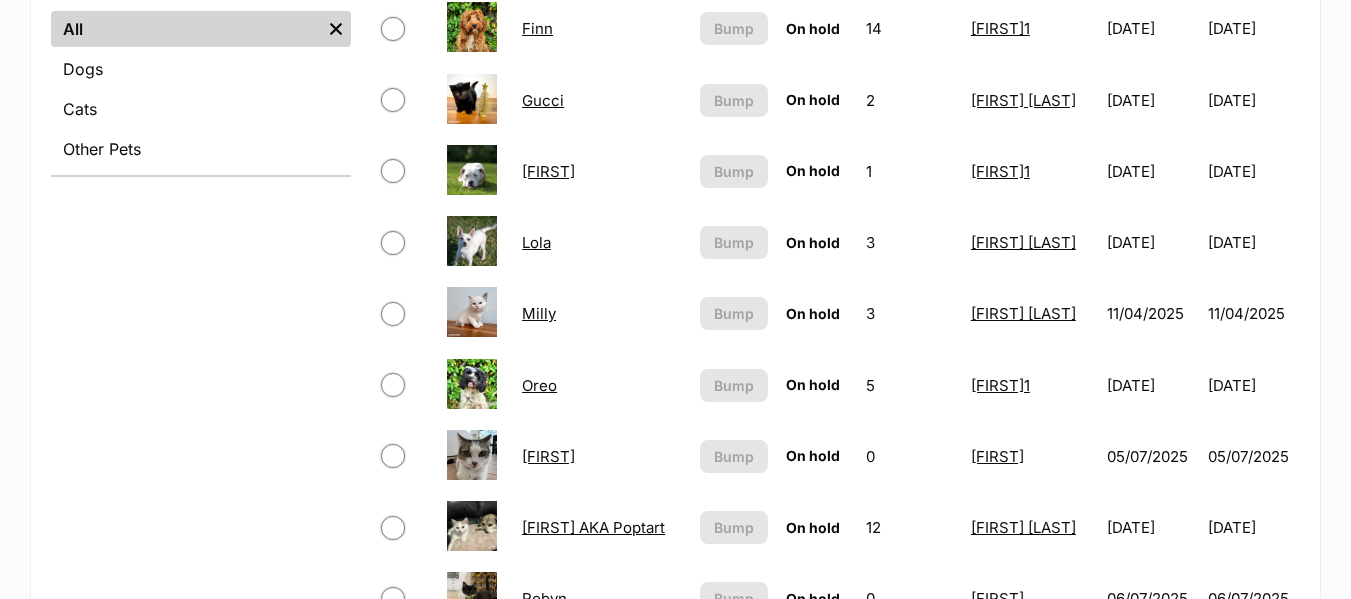 click on "[FIRST]" at bounding box center [548, 456] 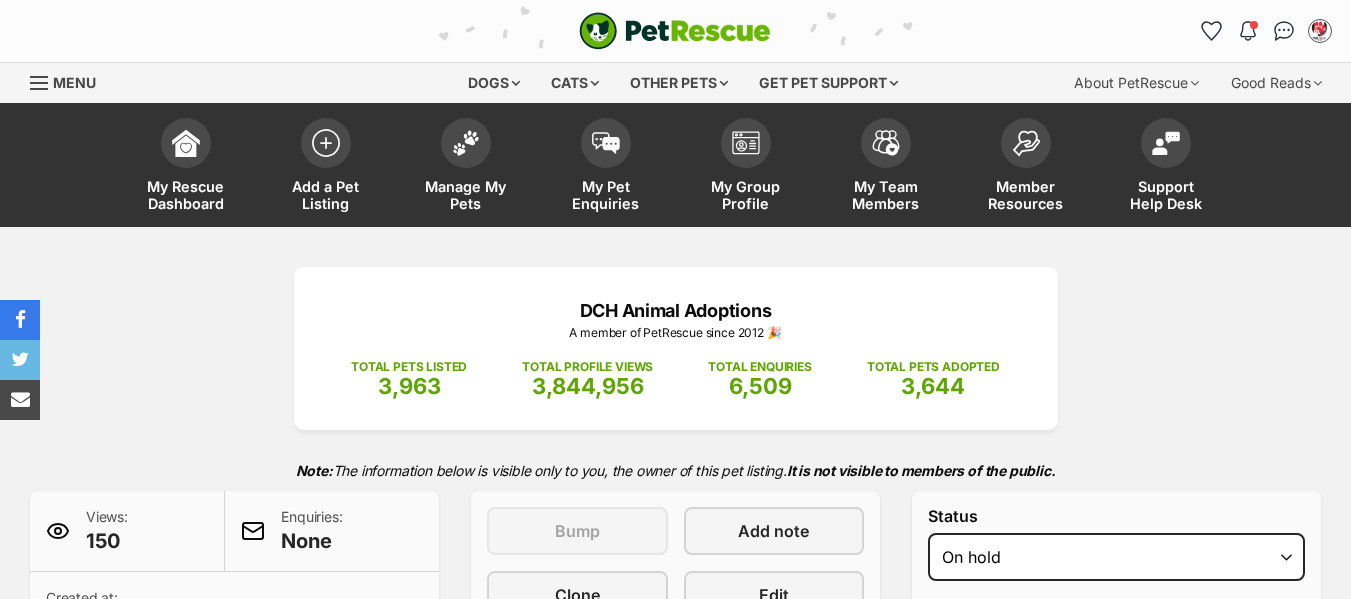 select on "adoption_pending" 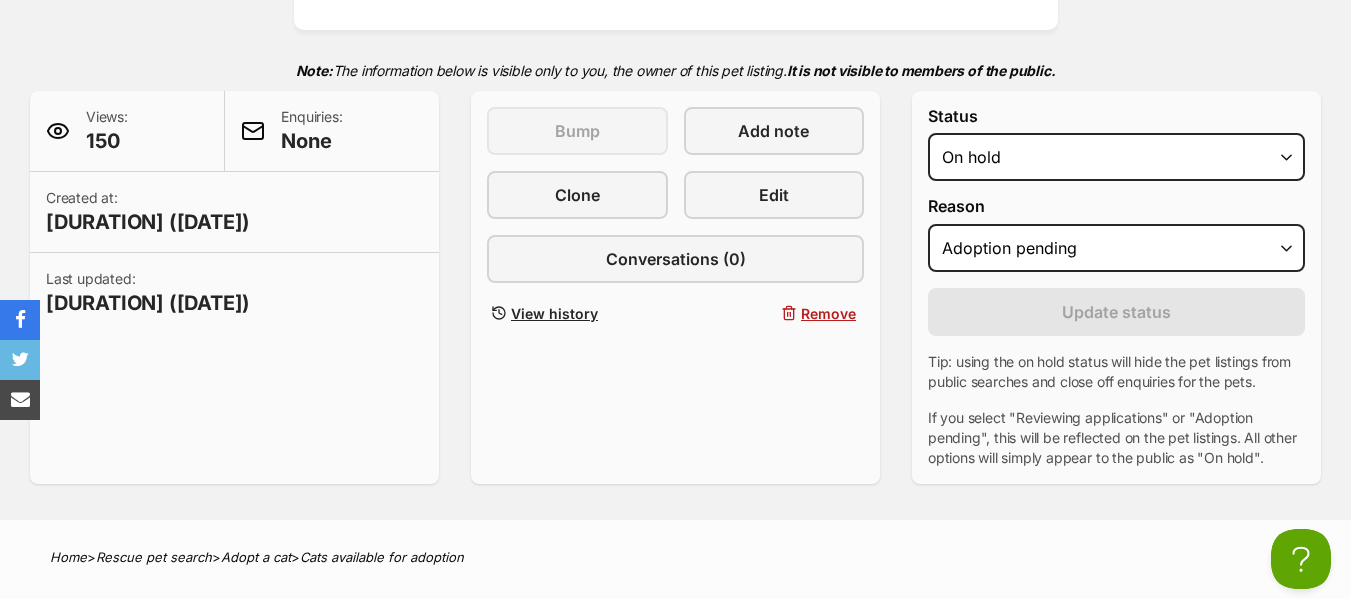 scroll, scrollTop: 0, scrollLeft: 0, axis: both 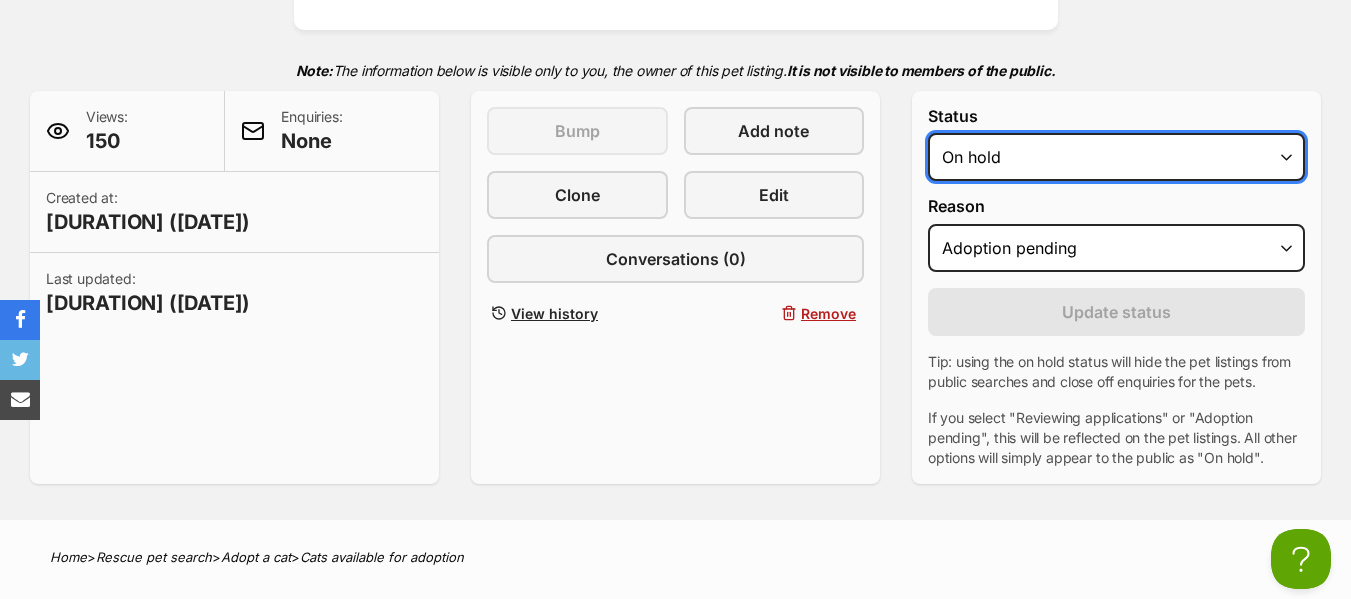 click on "Draft
Available
On hold
Adopted" at bounding box center [1116, 157] 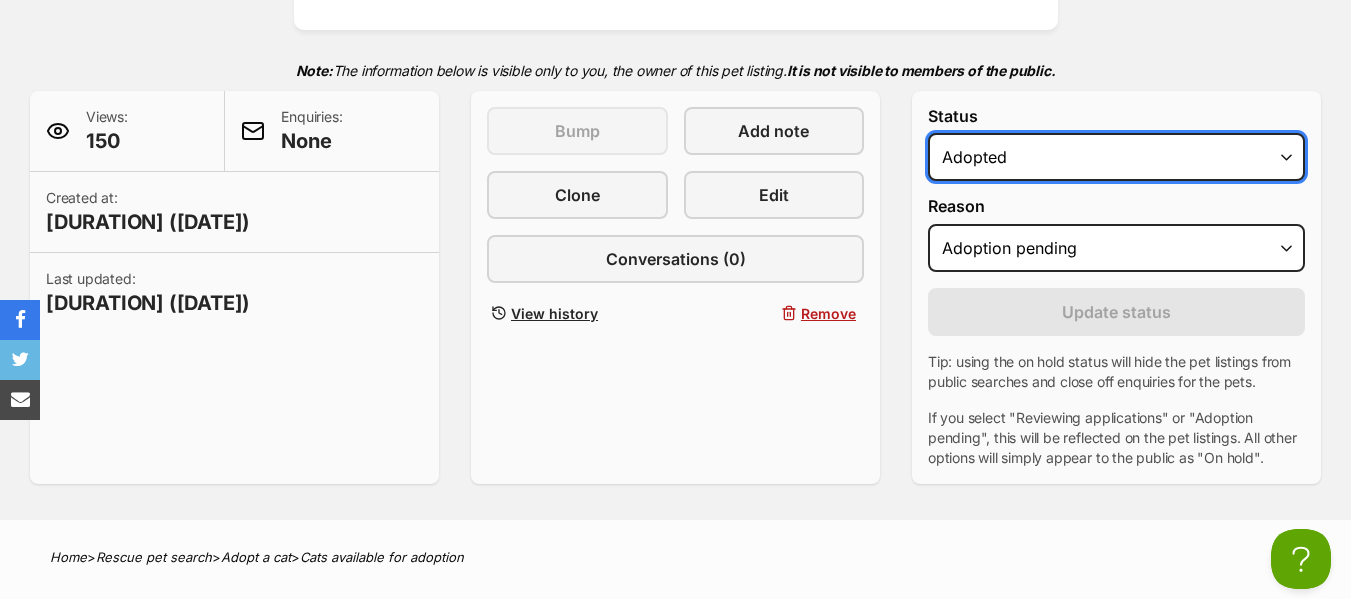 click on "Draft
Available
On hold
Adopted" at bounding box center [1116, 157] 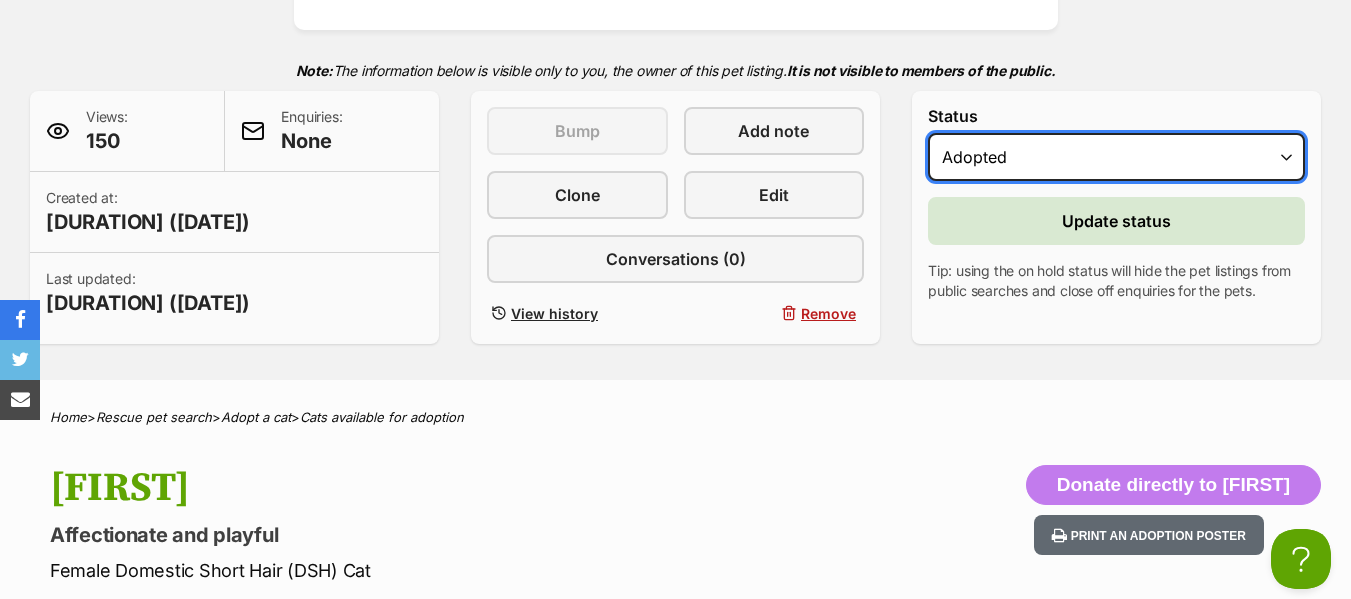 scroll, scrollTop: 0, scrollLeft: 0, axis: both 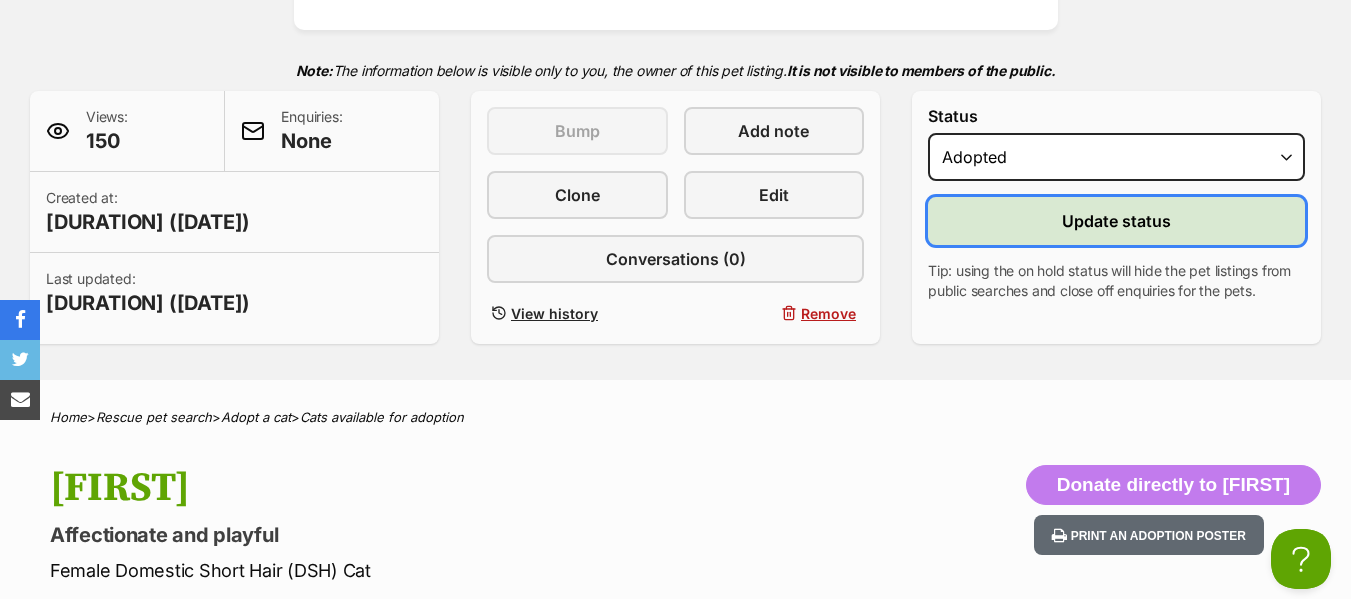 click on "Update status" at bounding box center [1116, 221] 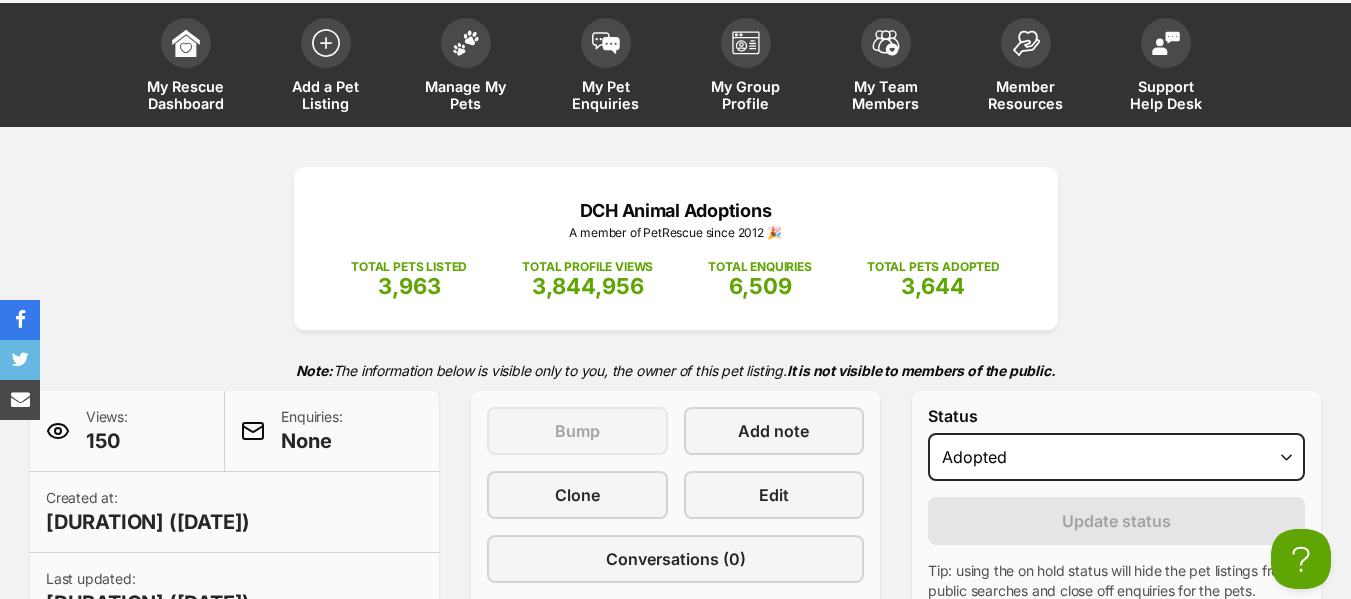 scroll, scrollTop: 0, scrollLeft: 0, axis: both 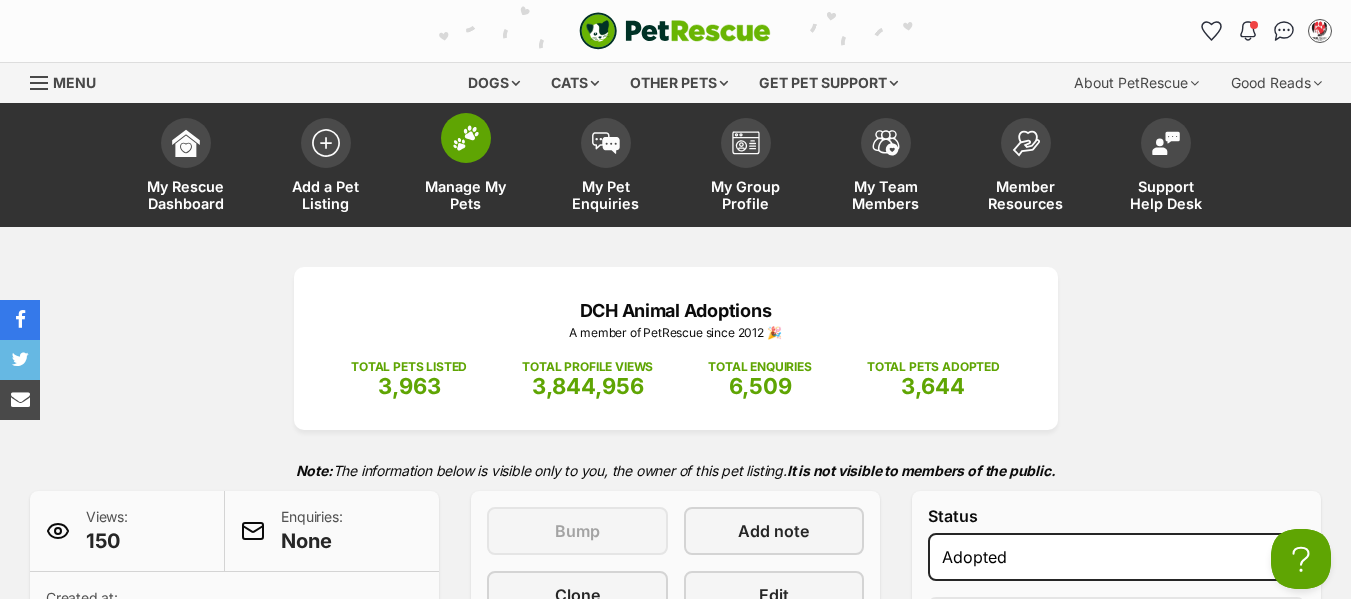 click on "Manage My Pets" at bounding box center (466, 195) 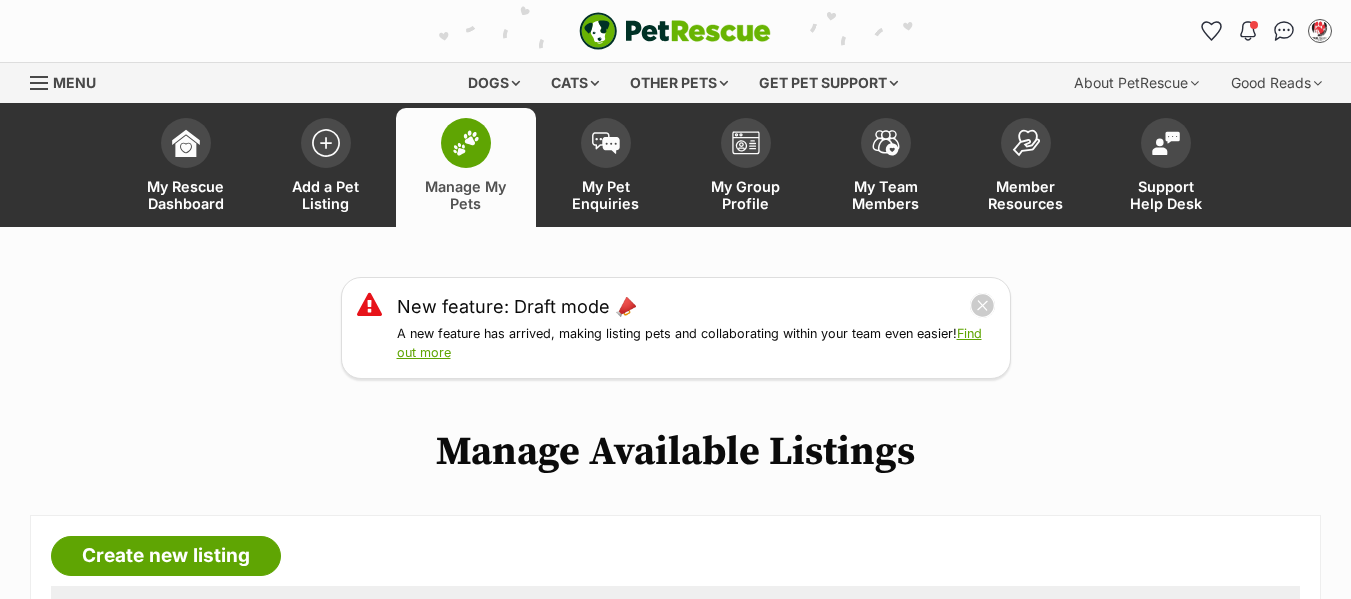 scroll, scrollTop: 0, scrollLeft: 0, axis: both 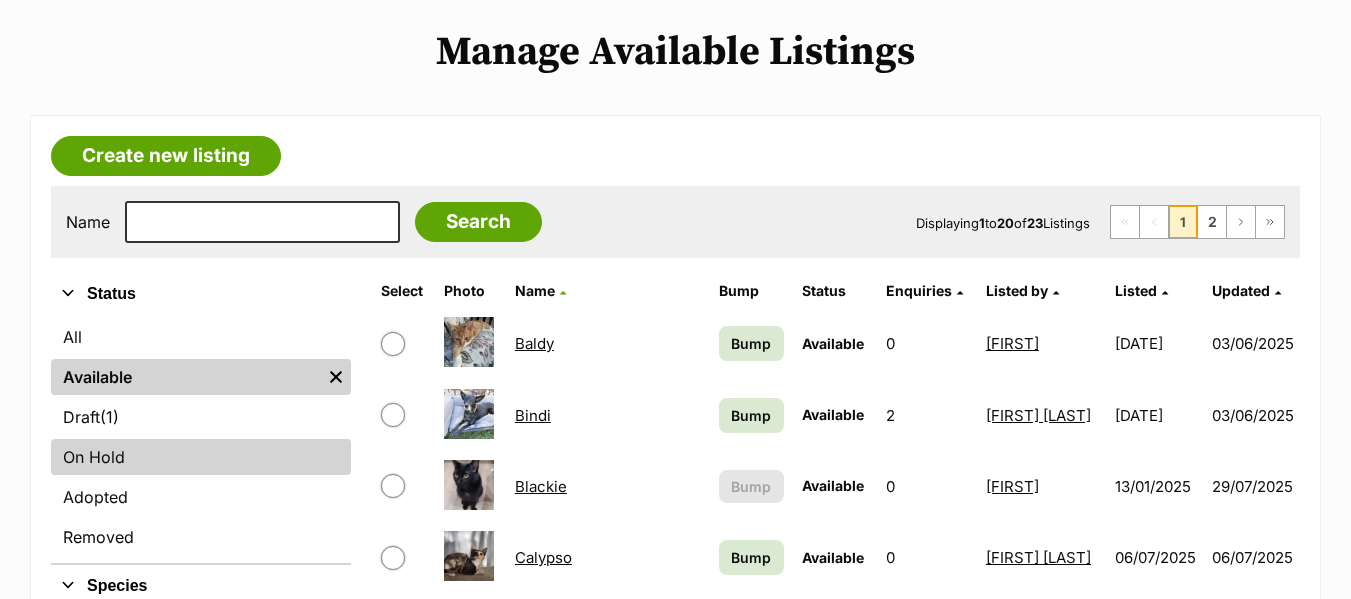 click on "On Hold" at bounding box center [201, 457] 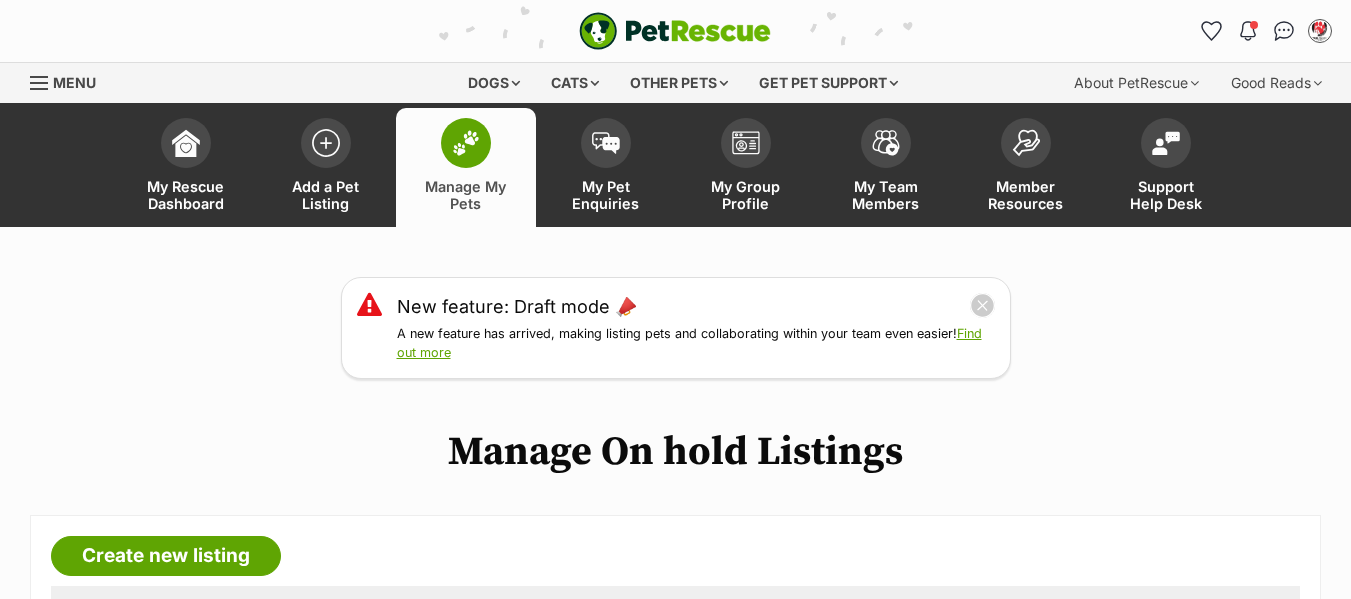 scroll, scrollTop: 0, scrollLeft: 0, axis: both 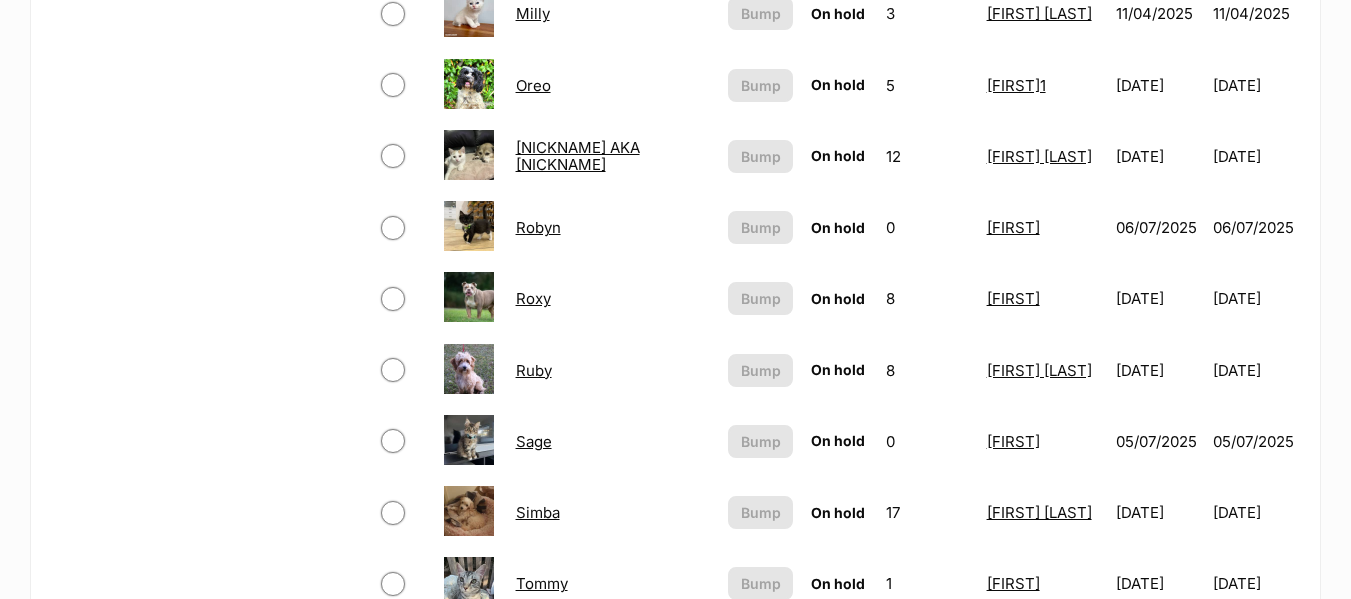 click on "Robyn" at bounding box center (538, 227) 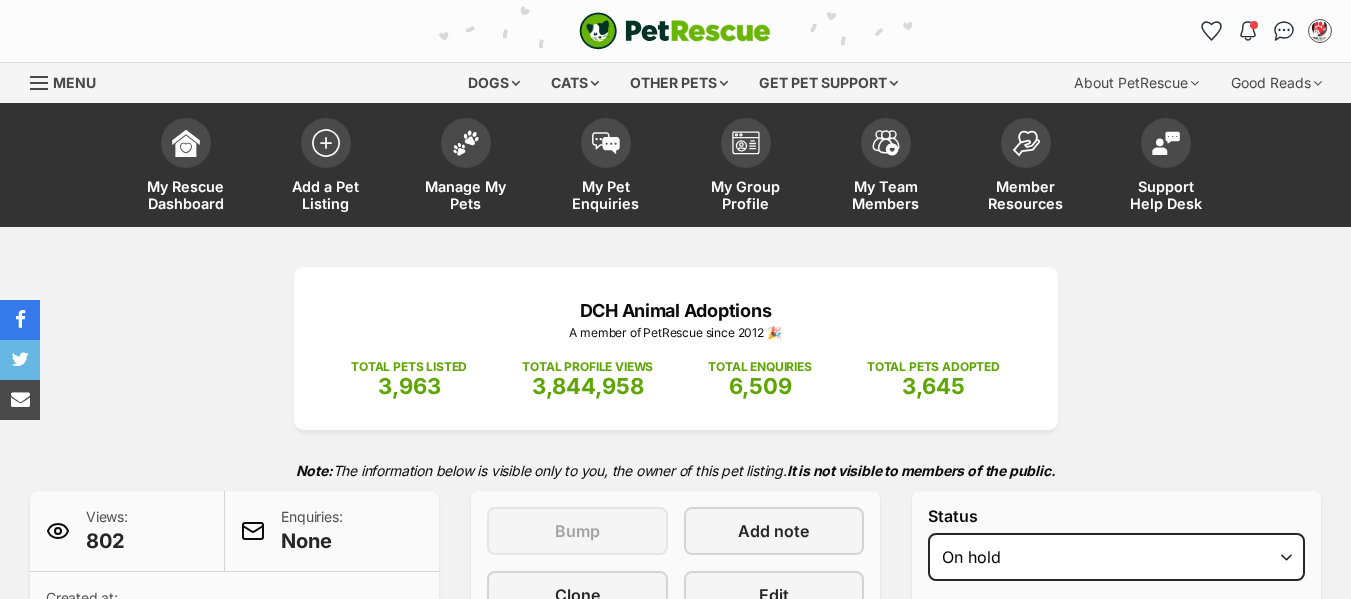 select on "adoption_pending" 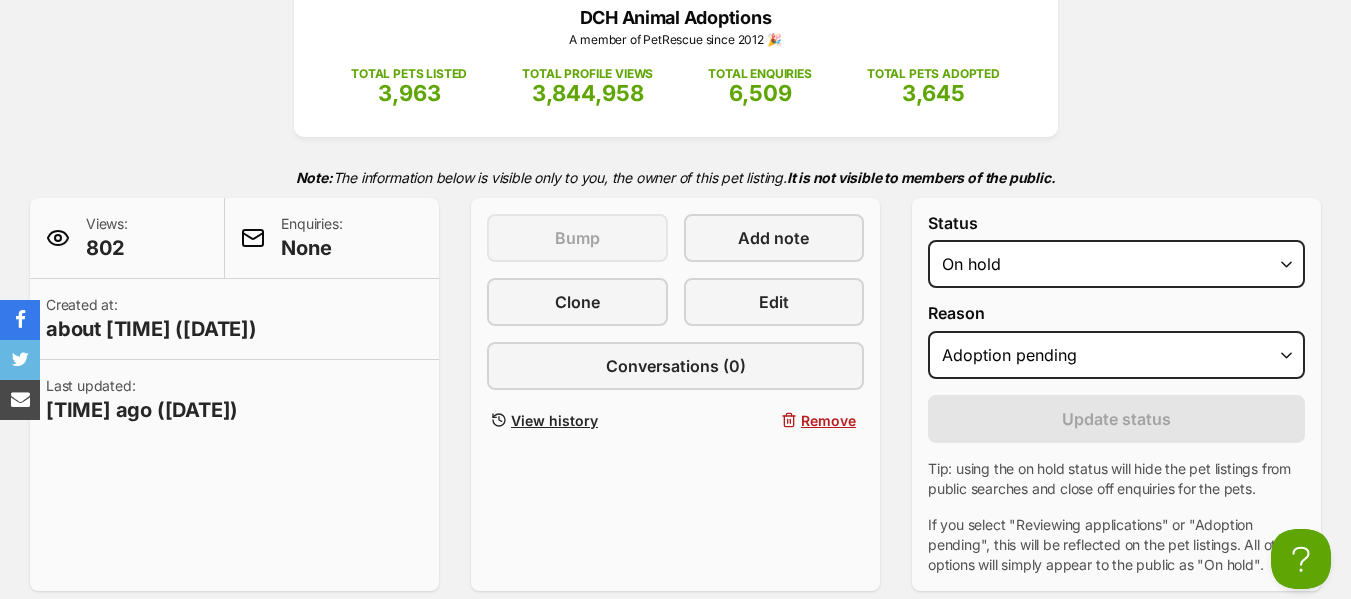 scroll, scrollTop: 300, scrollLeft: 0, axis: vertical 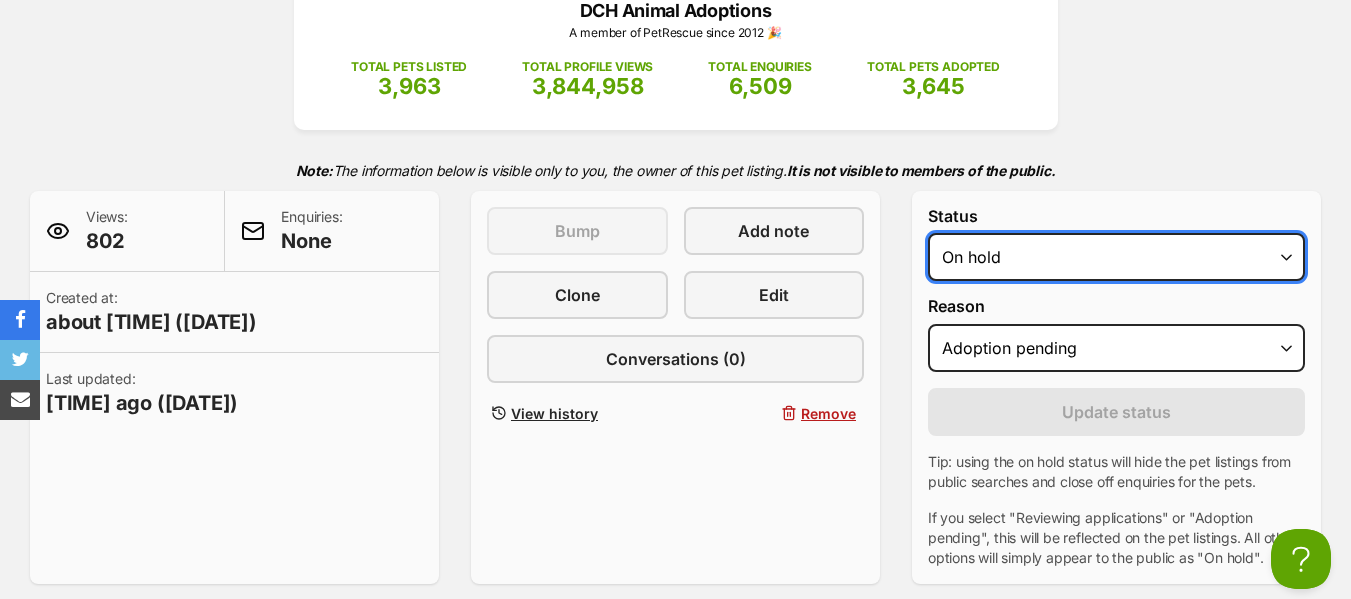 click on "Draft
Available
On hold
Adopted" at bounding box center [1116, 257] 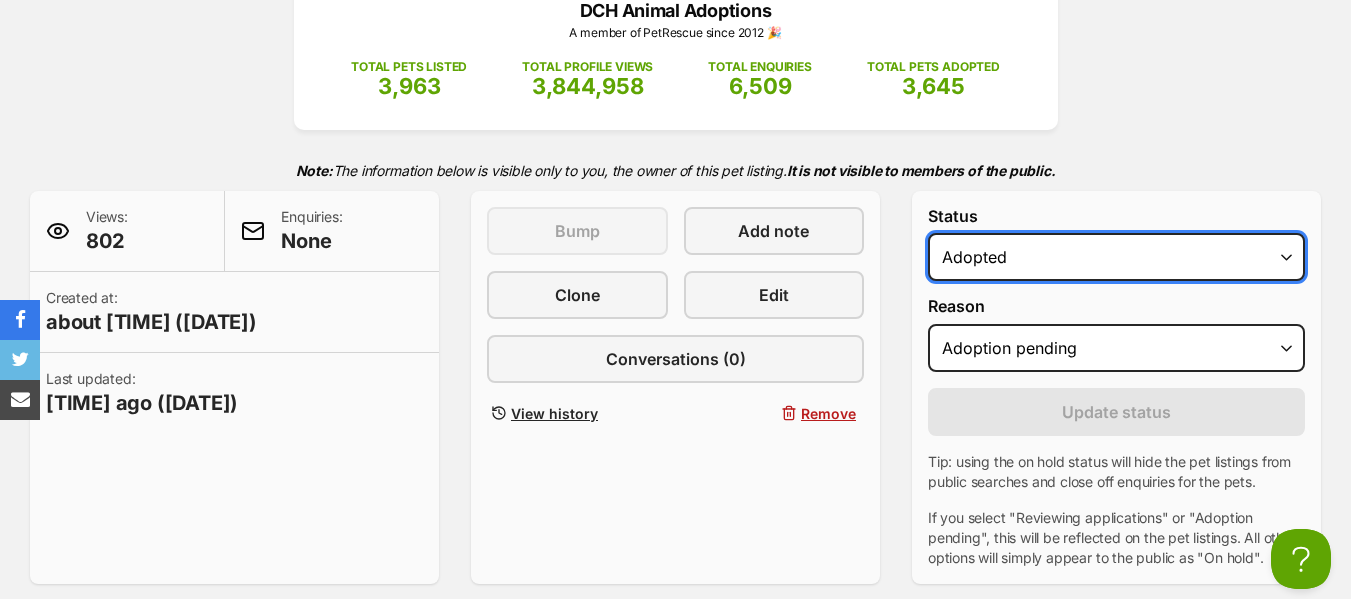 click on "Draft
Available
On hold
Adopted" at bounding box center (1116, 257) 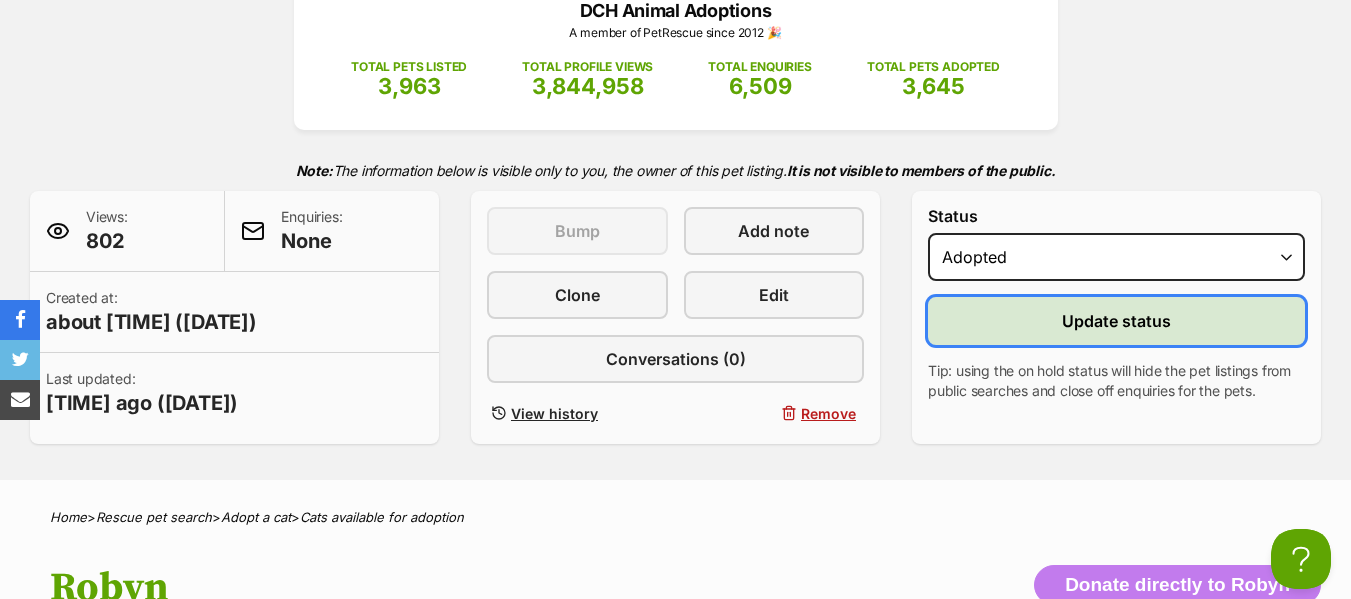 click on "Update status" at bounding box center [1116, 321] 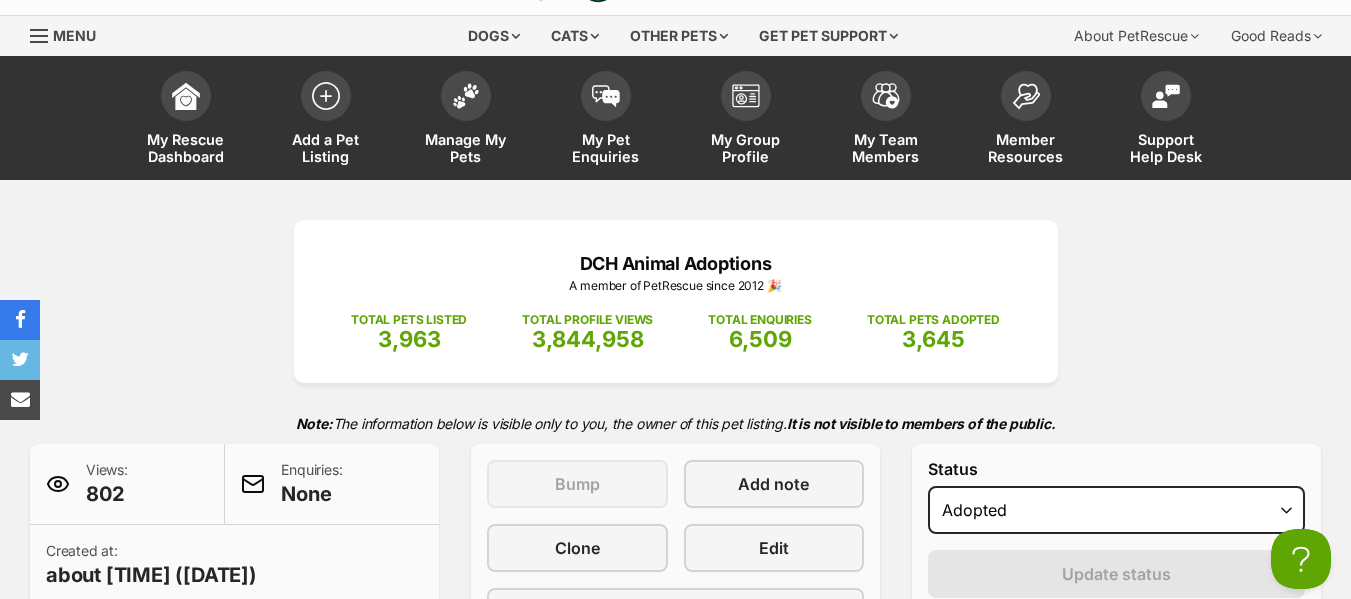 scroll, scrollTop: 0, scrollLeft: 0, axis: both 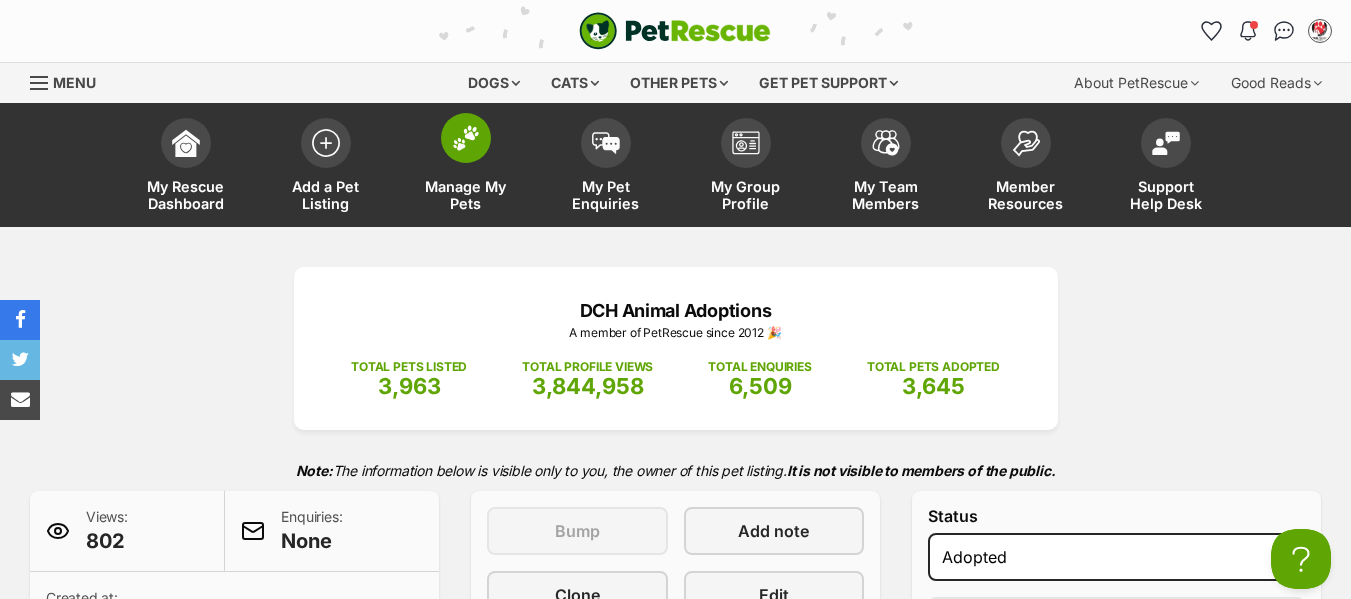 click on "Manage My Pets" at bounding box center [466, 195] 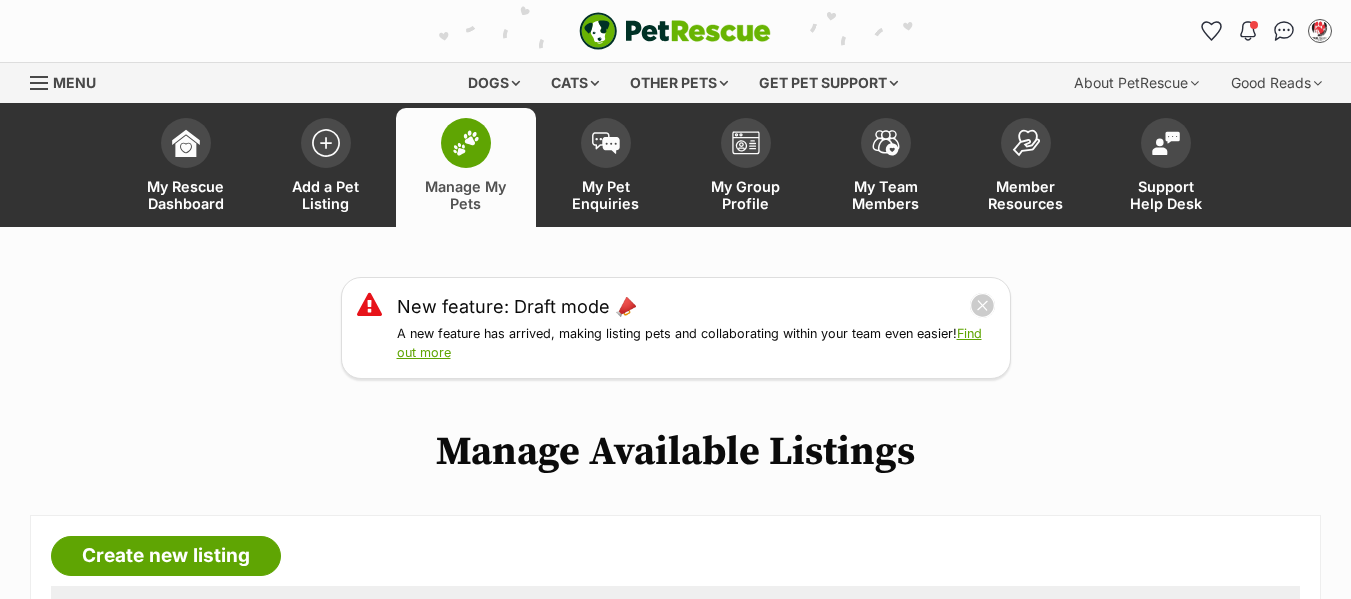 scroll, scrollTop: 0, scrollLeft: 0, axis: both 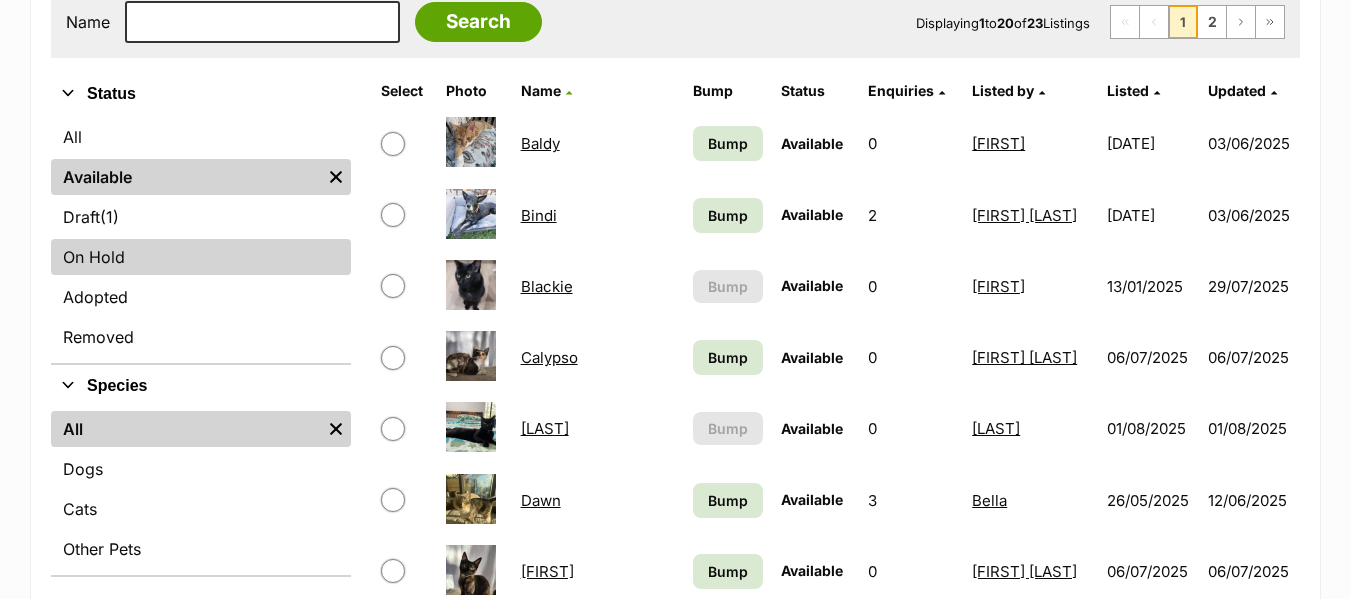 click on "On Hold" at bounding box center [201, 257] 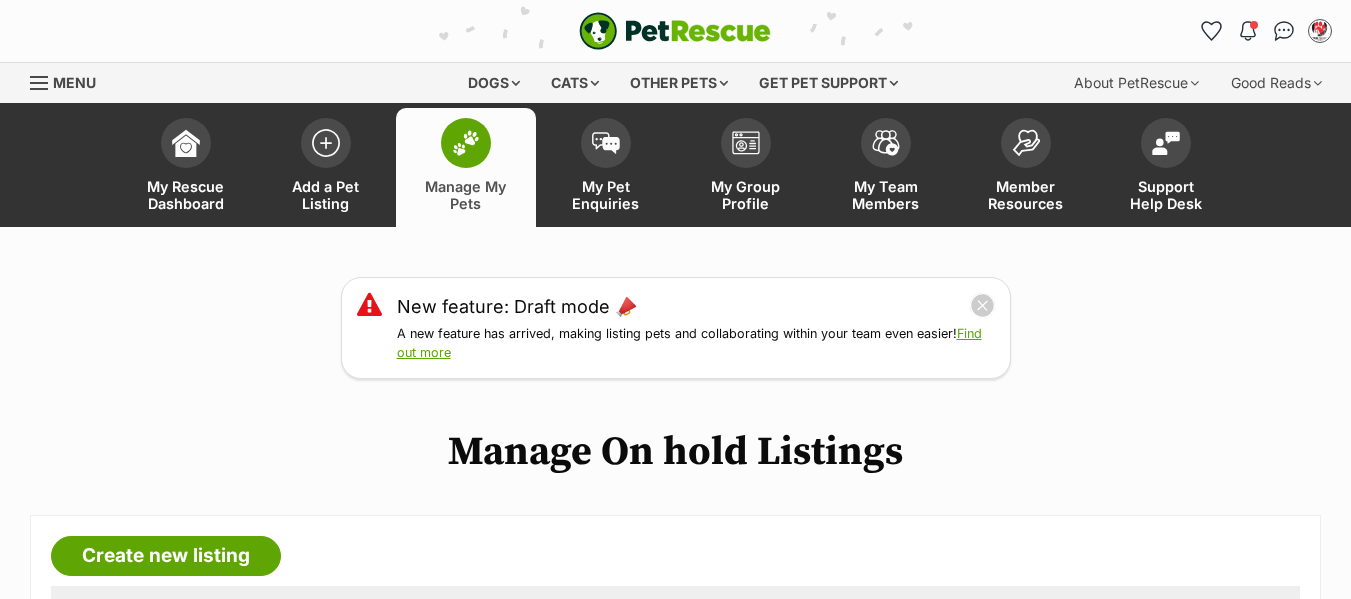 scroll, scrollTop: 0, scrollLeft: 0, axis: both 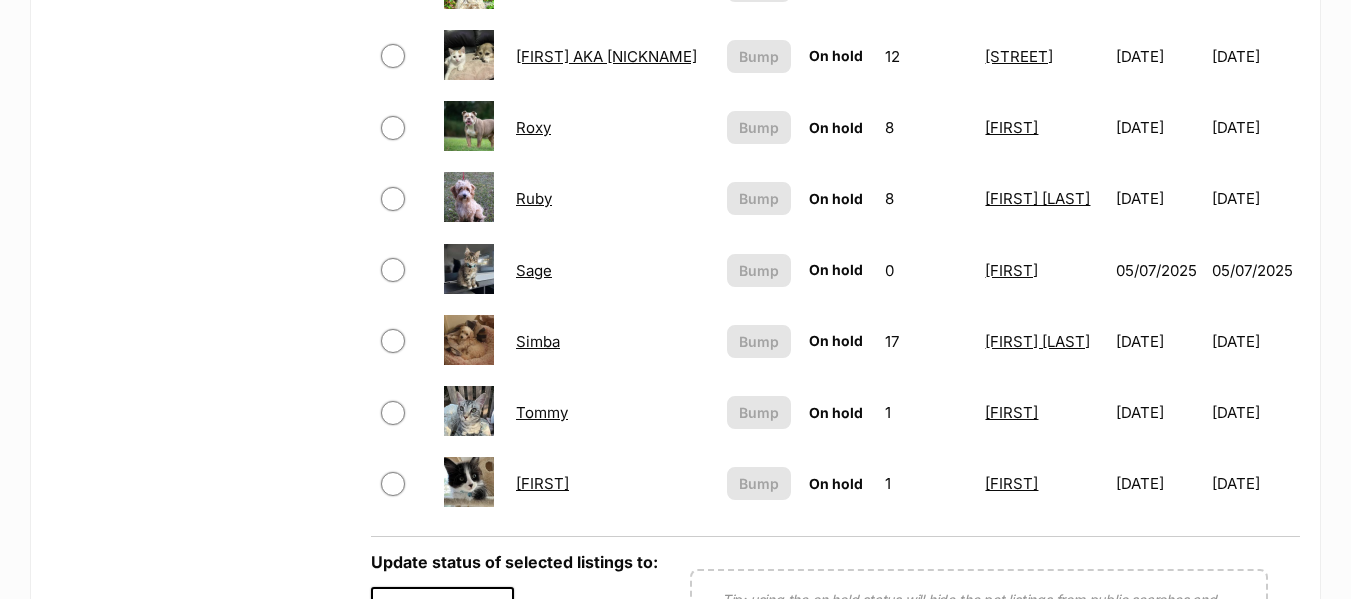 click on "Sage" at bounding box center [534, 270] 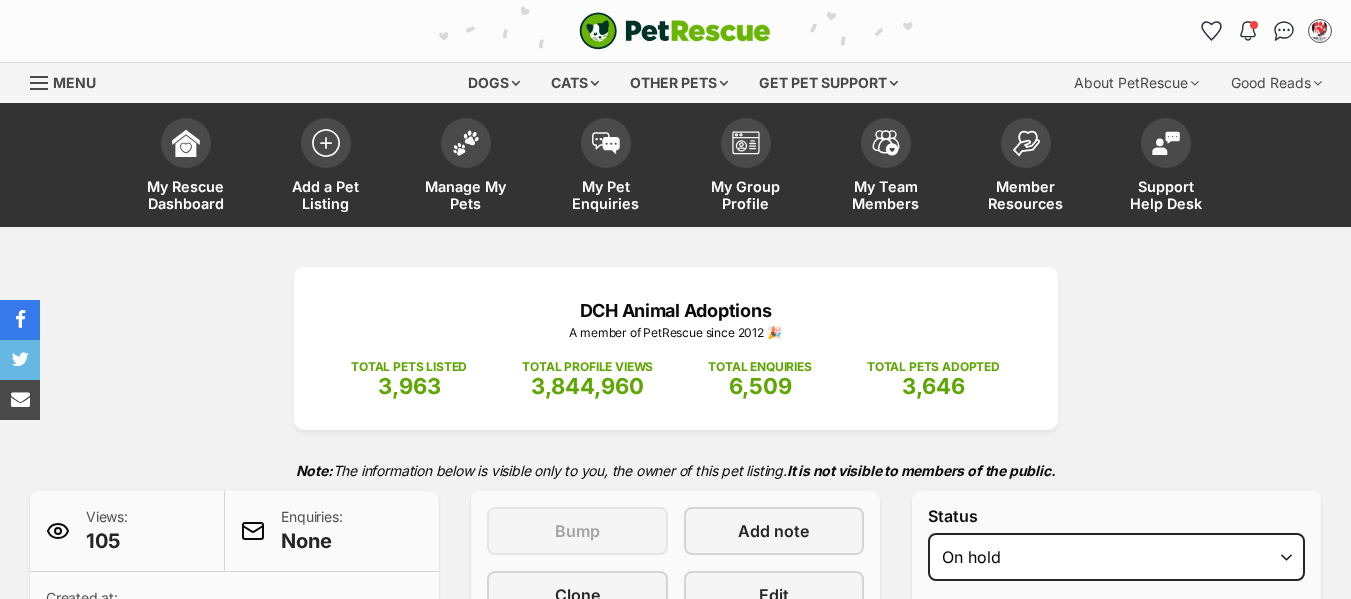 select on "adoption_pending" 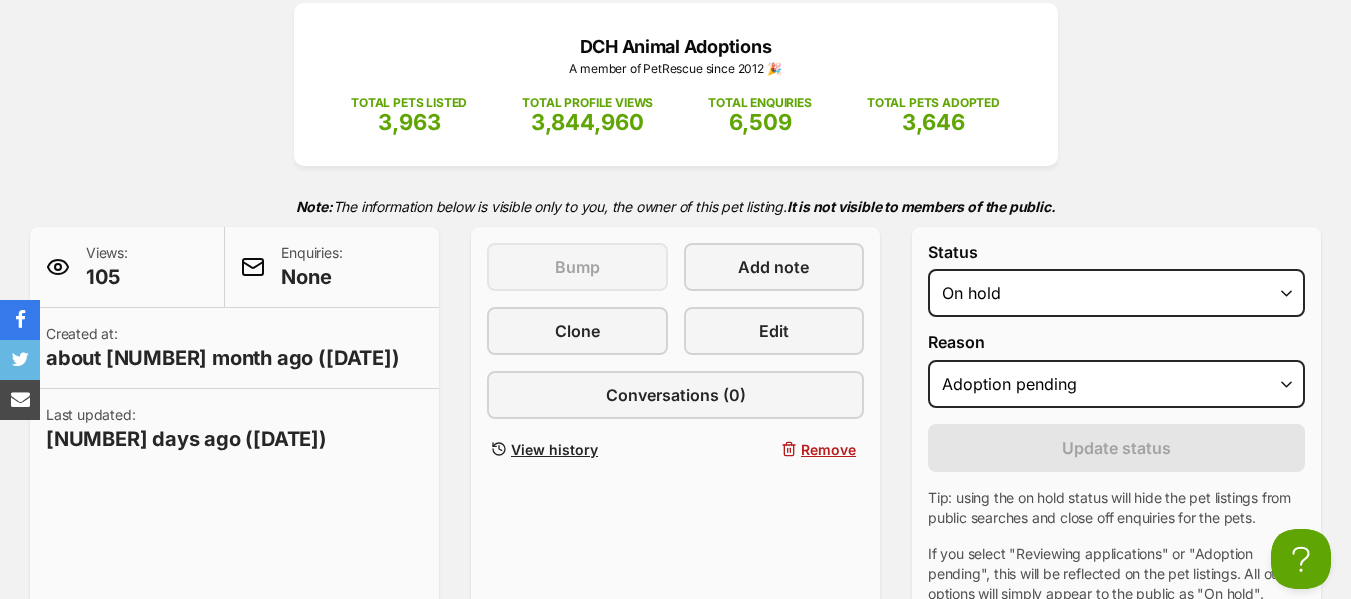 scroll, scrollTop: 300, scrollLeft: 0, axis: vertical 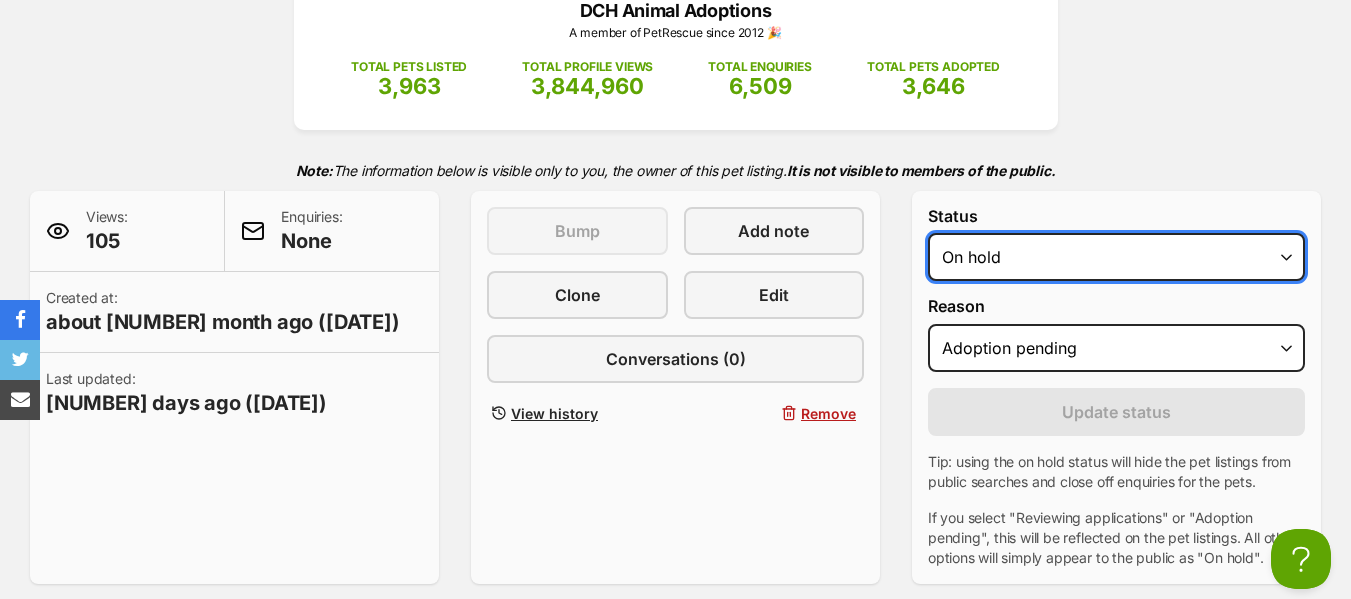 click on "Draft
Available
On hold
Adopted" at bounding box center (1116, 257) 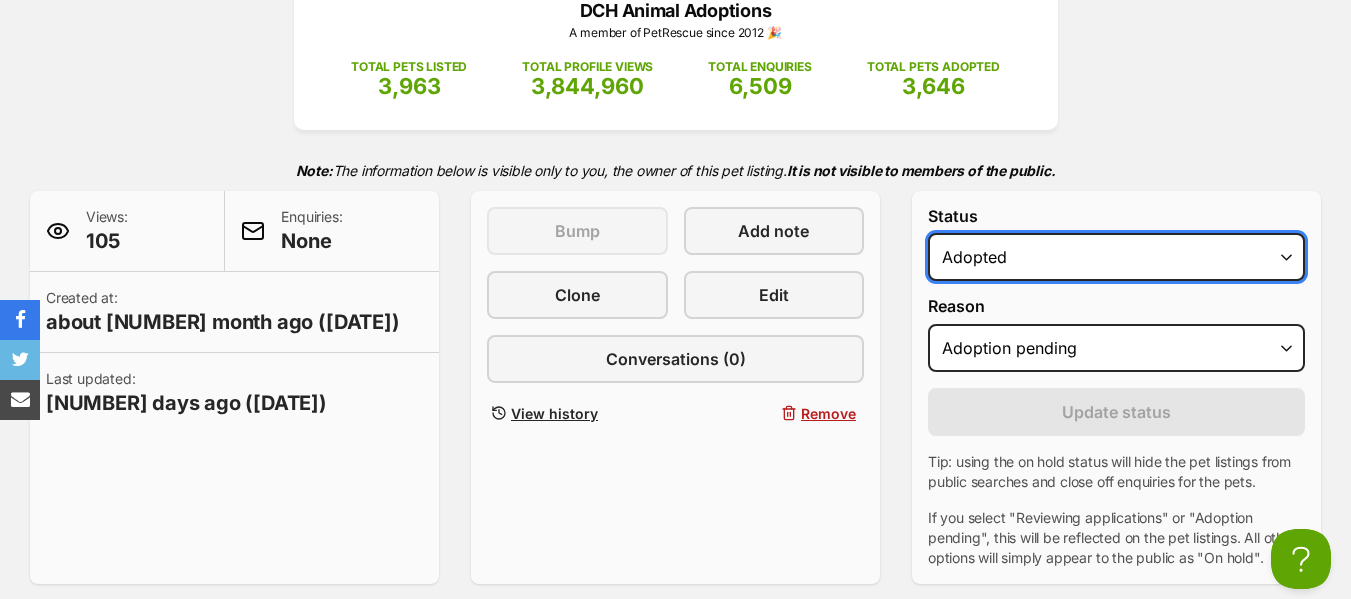 click on "Draft
Available
On hold
Adopted" at bounding box center [1116, 257] 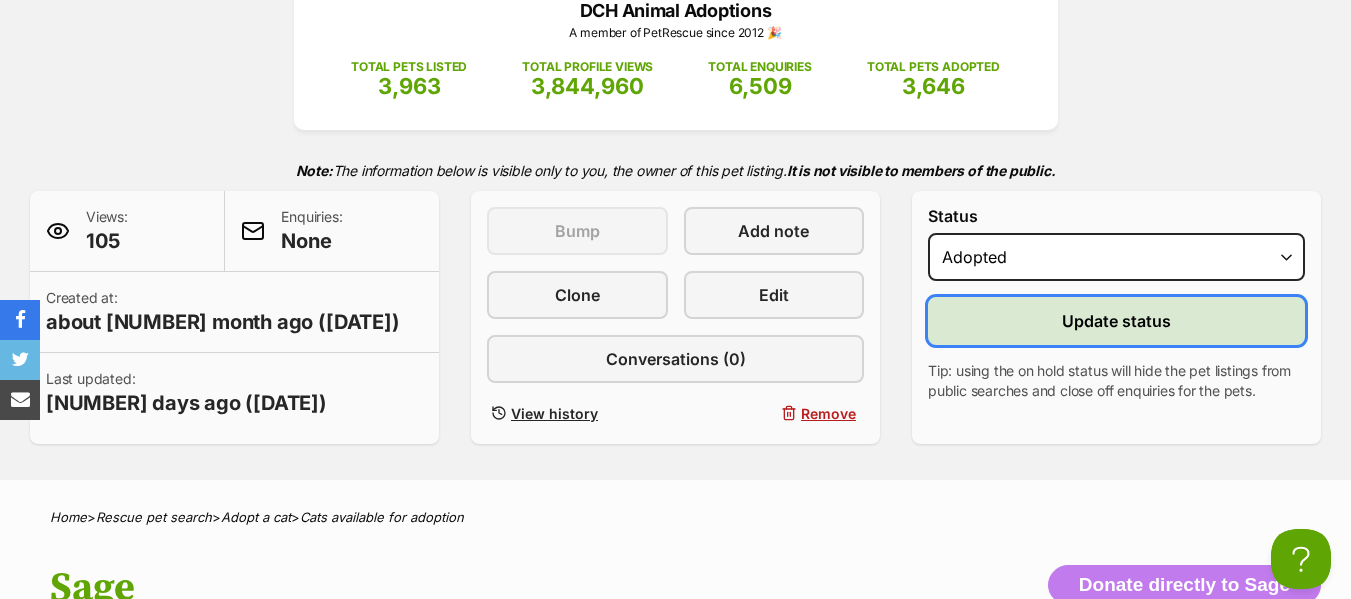 click on "Update status" at bounding box center [1116, 321] 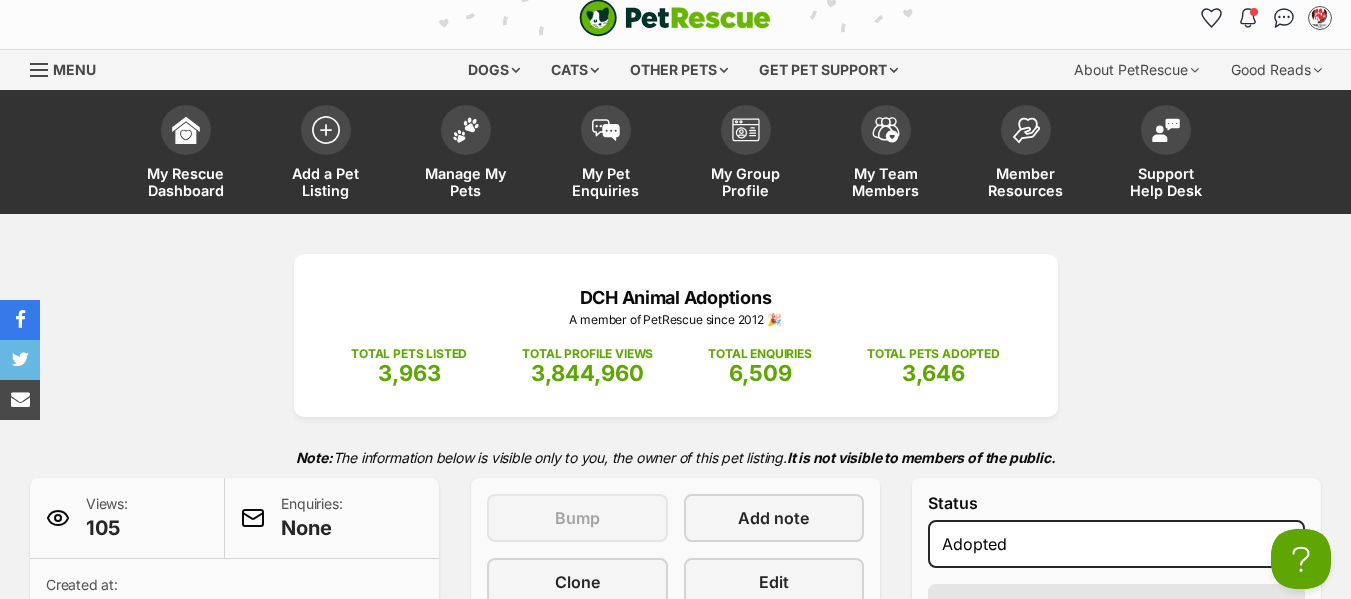 scroll, scrollTop: 0, scrollLeft: 0, axis: both 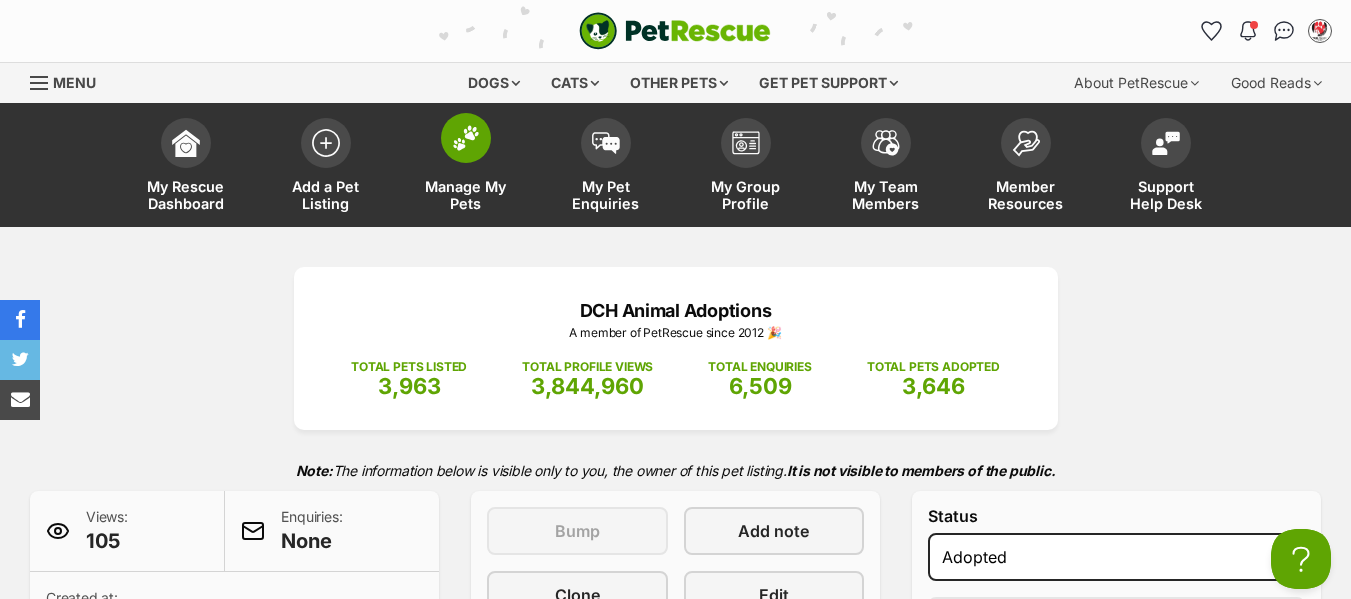 click on "Manage My Pets" at bounding box center (466, 195) 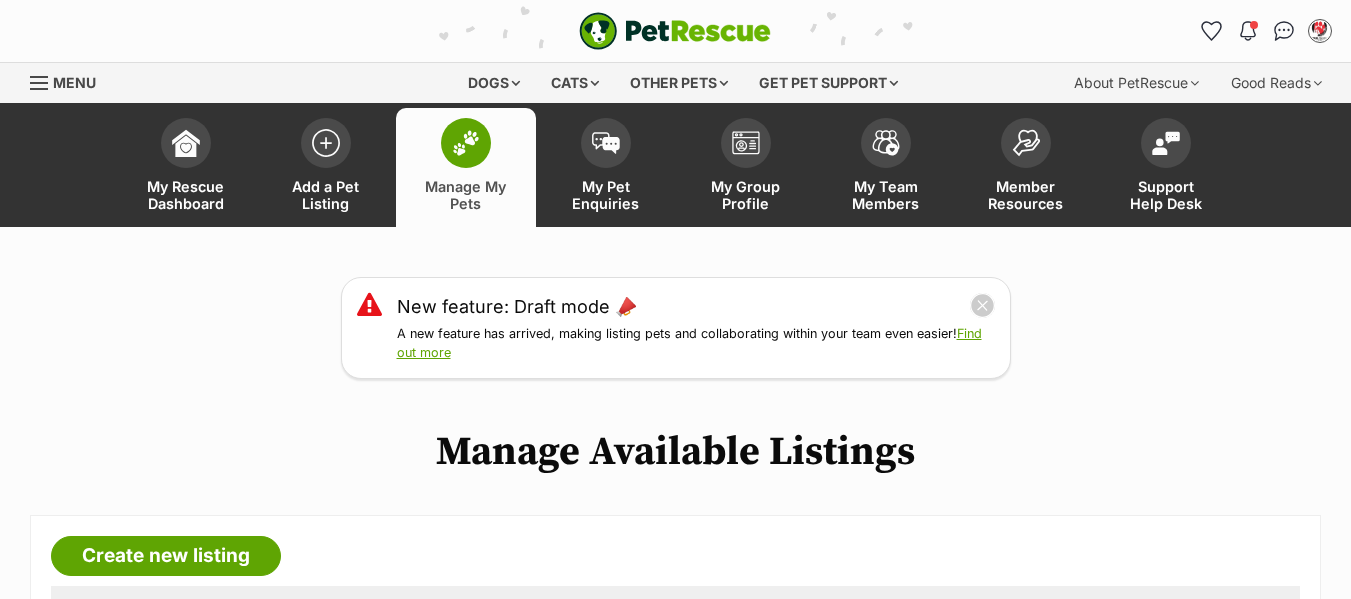 scroll, scrollTop: 0, scrollLeft: 0, axis: both 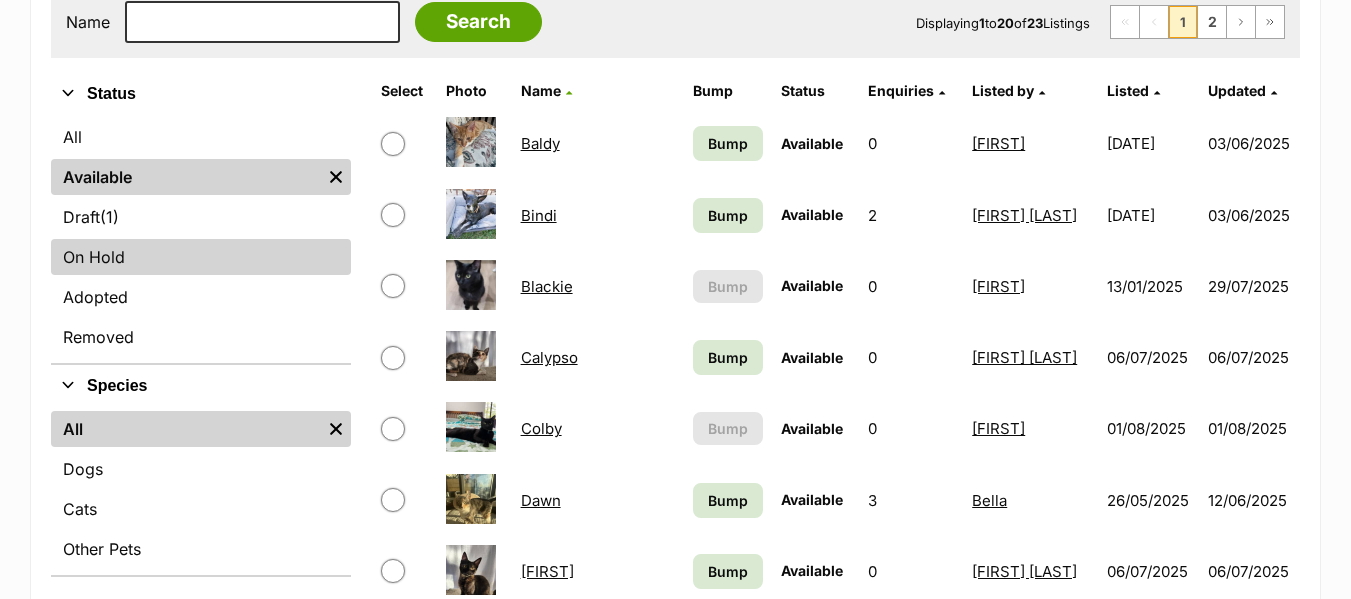 click on "On Hold" at bounding box center [201, 257] 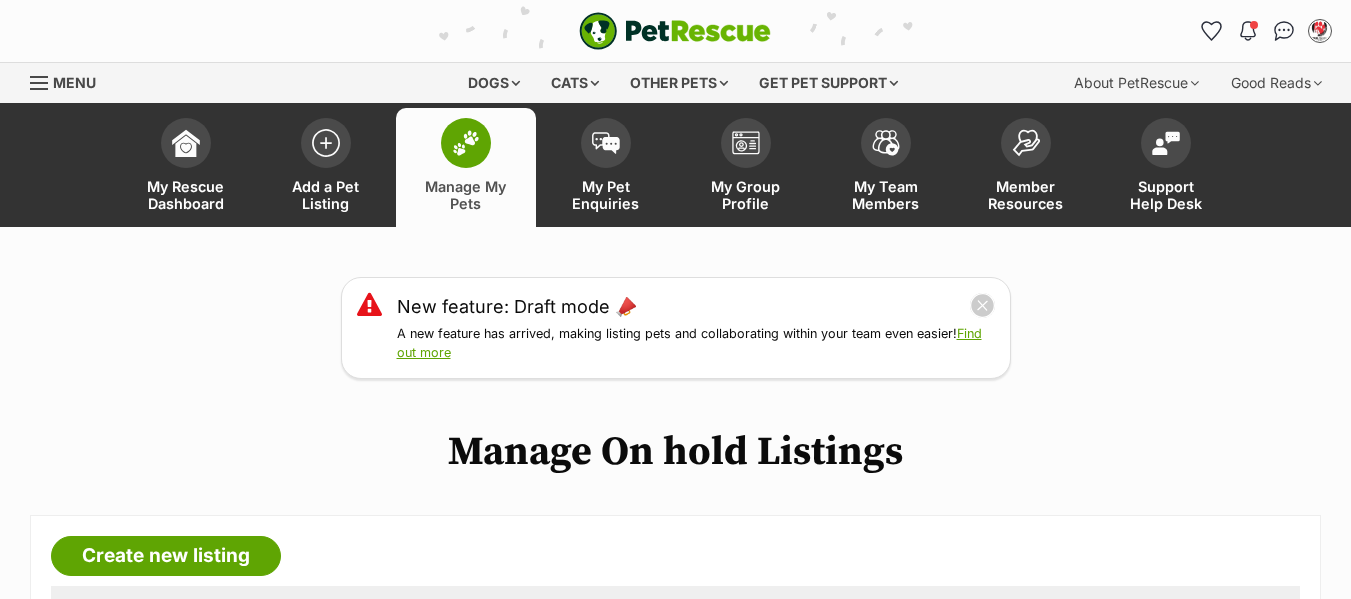 scroll, scrollTop: 0, scrollLeft: 0, axis: both 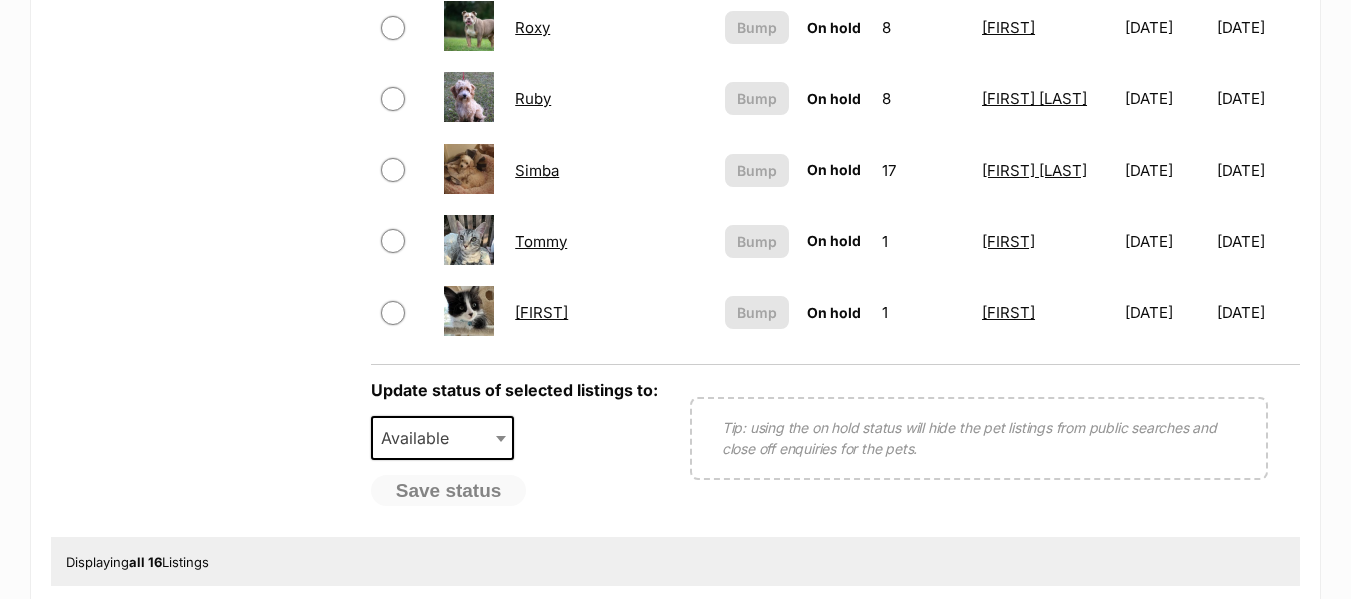 click on "[FIRST]" at bounding box center [541, 312] 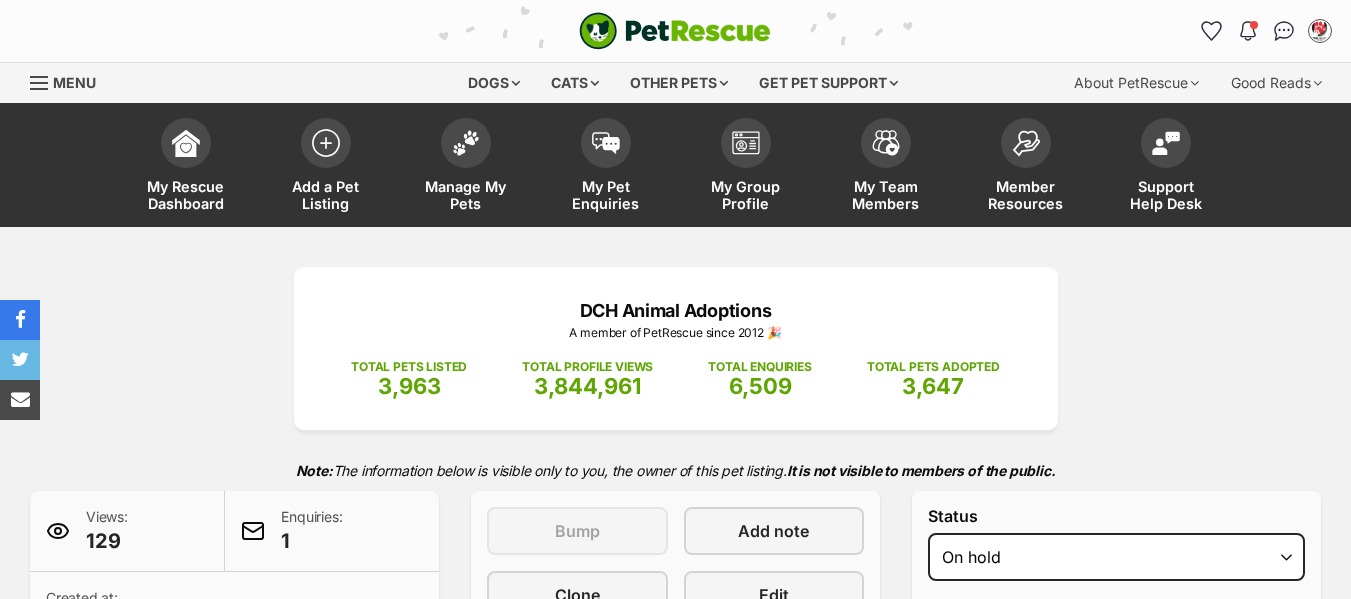 select on "adoption_pending" 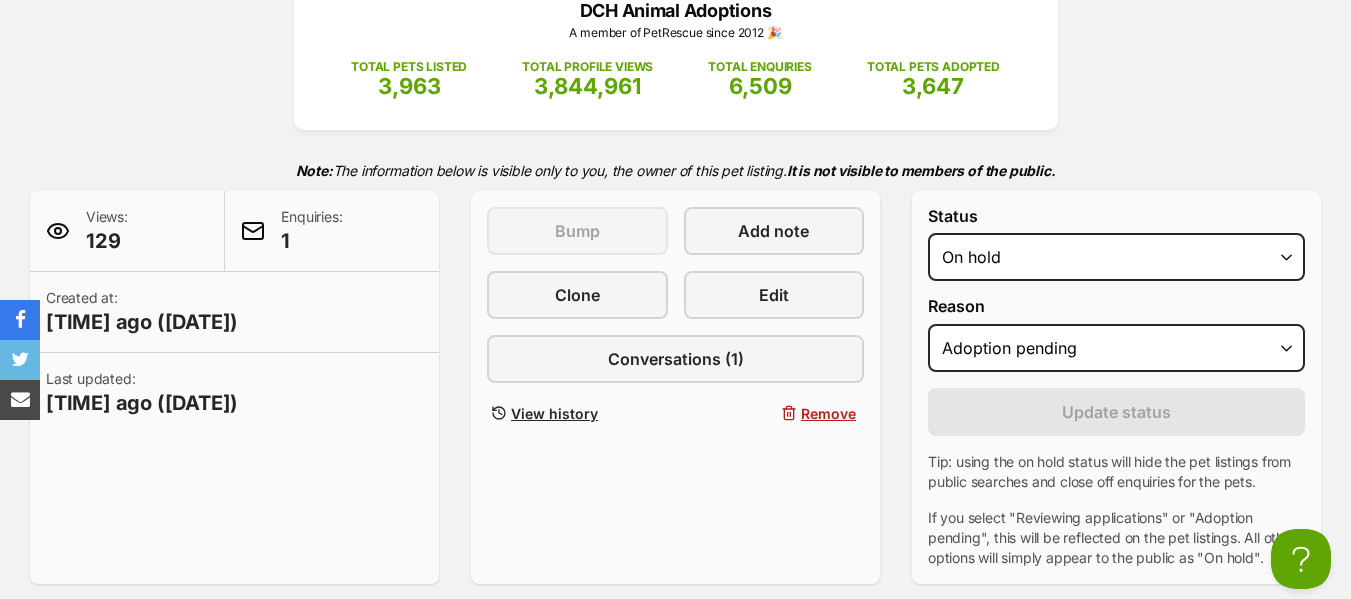 scroll, scrollTop: 0, scrollLeft: 0, axis: both 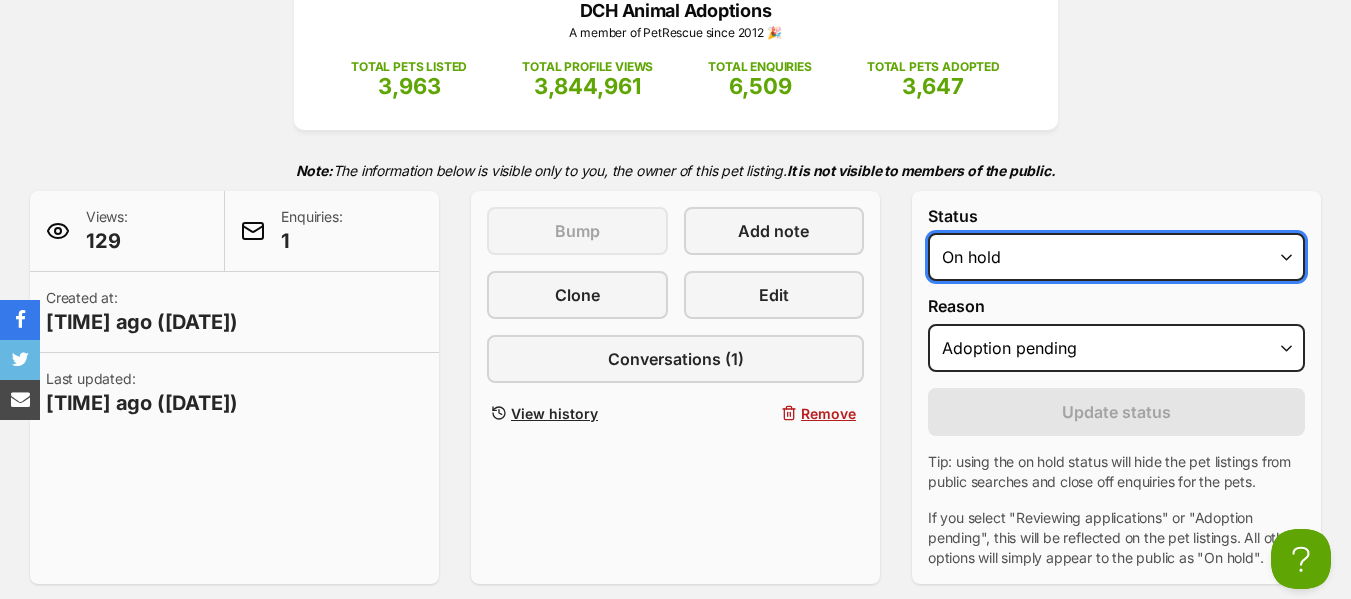 click on "Draft - not available as listing has enquires
Available
On hold
Adopted" at bounding box center [1116, 257] 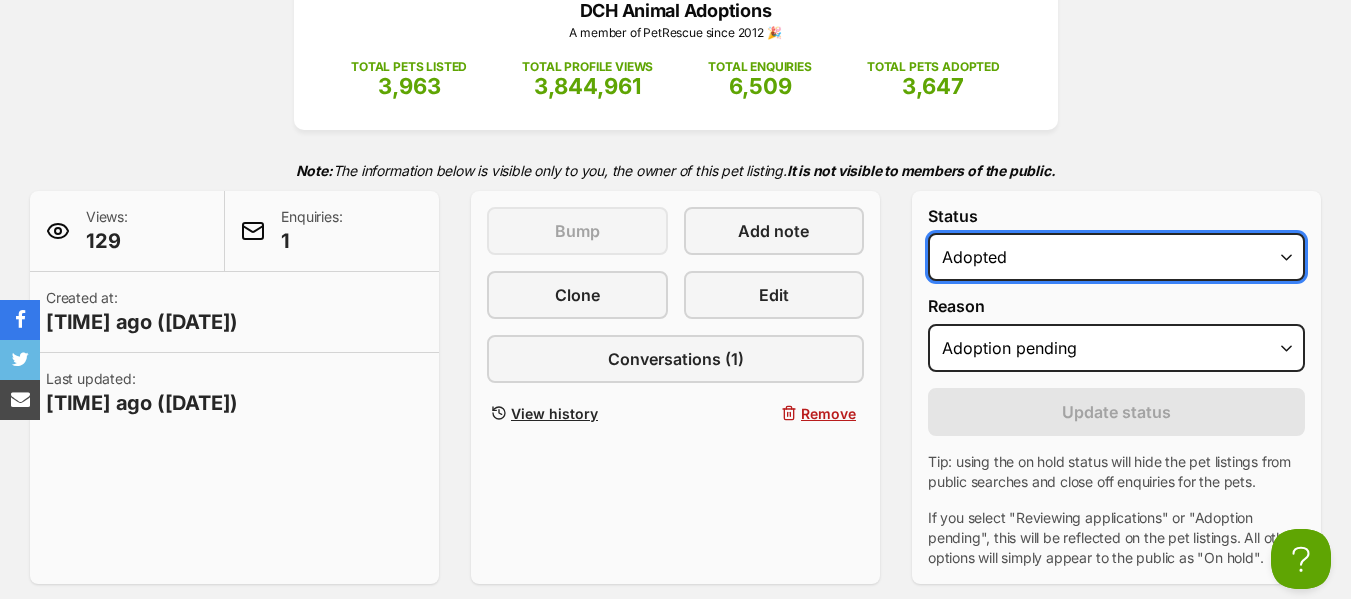 click on "Draft - not available as listing has enquires
Available
On hold
Adopted" at bounding box center (1116, 257) 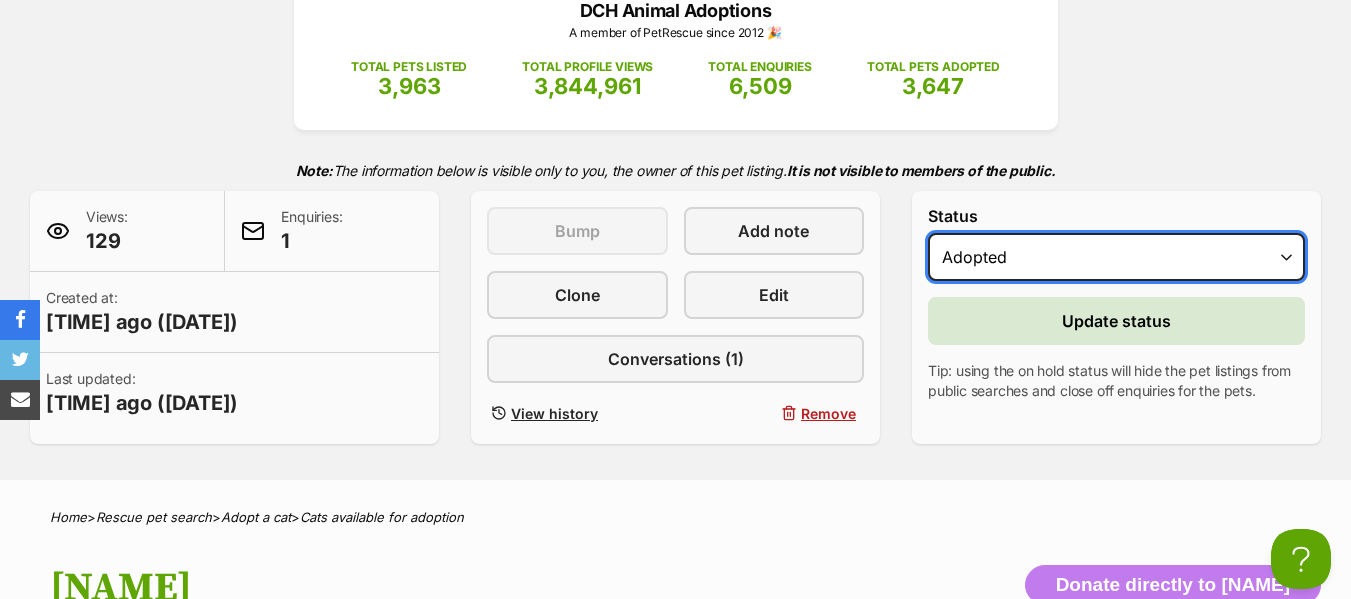 scroll, scrollTop: 0, scrollLeft: 0, axis: both 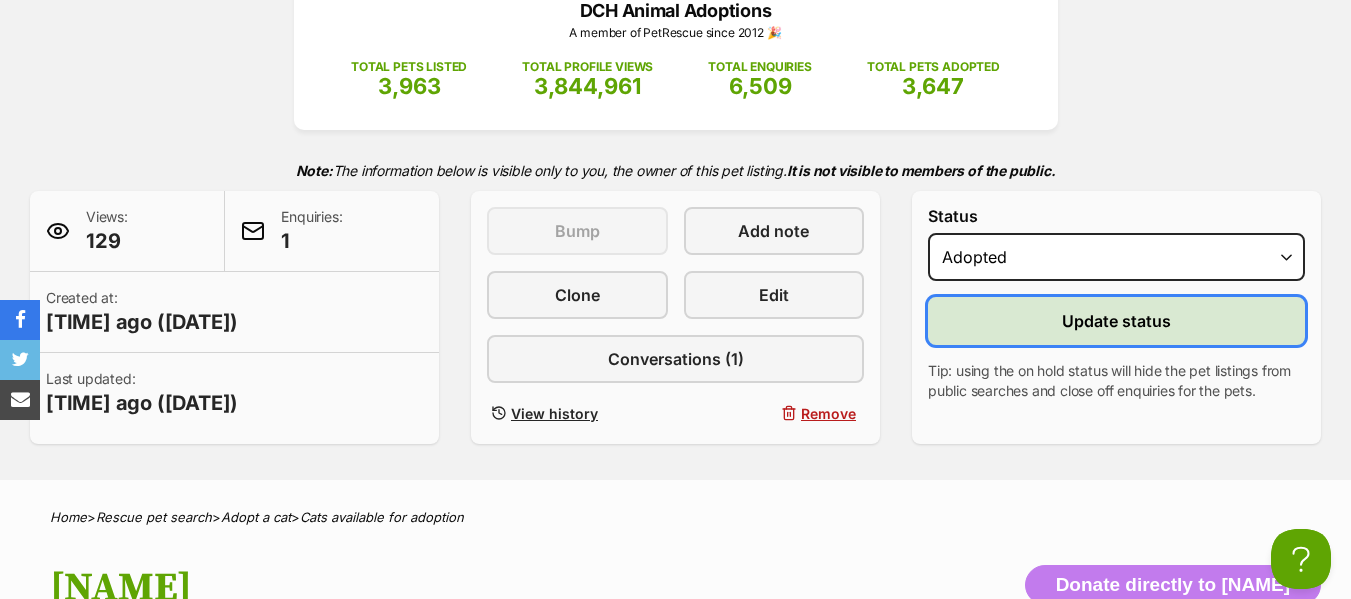 click on "Update status" at bounding box center (1116, 321) 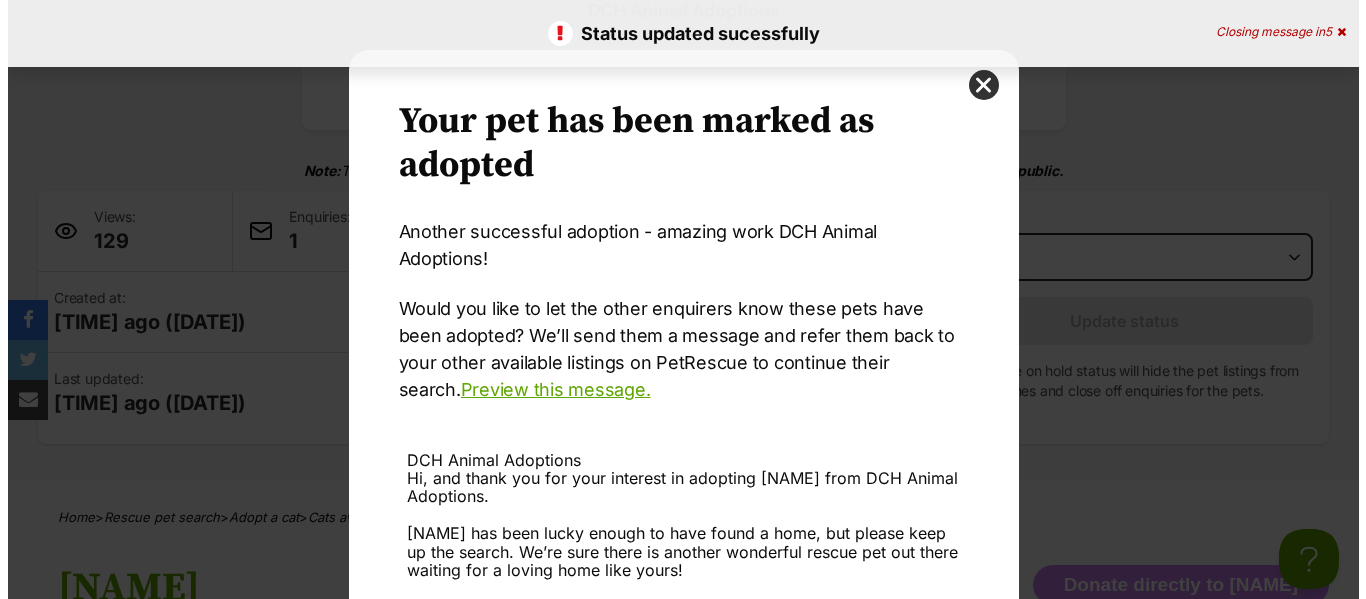 scroll, scrollTop: 0, scrollLeft: 0, axis: both 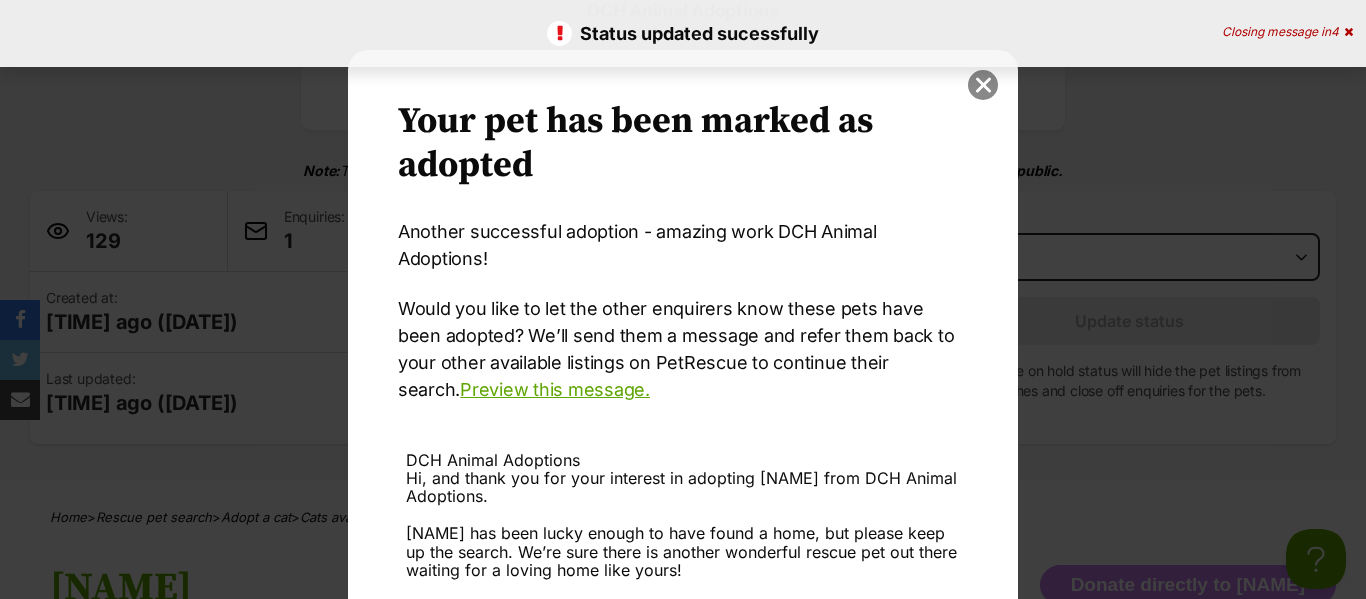 click at bounding box center [983, 85] 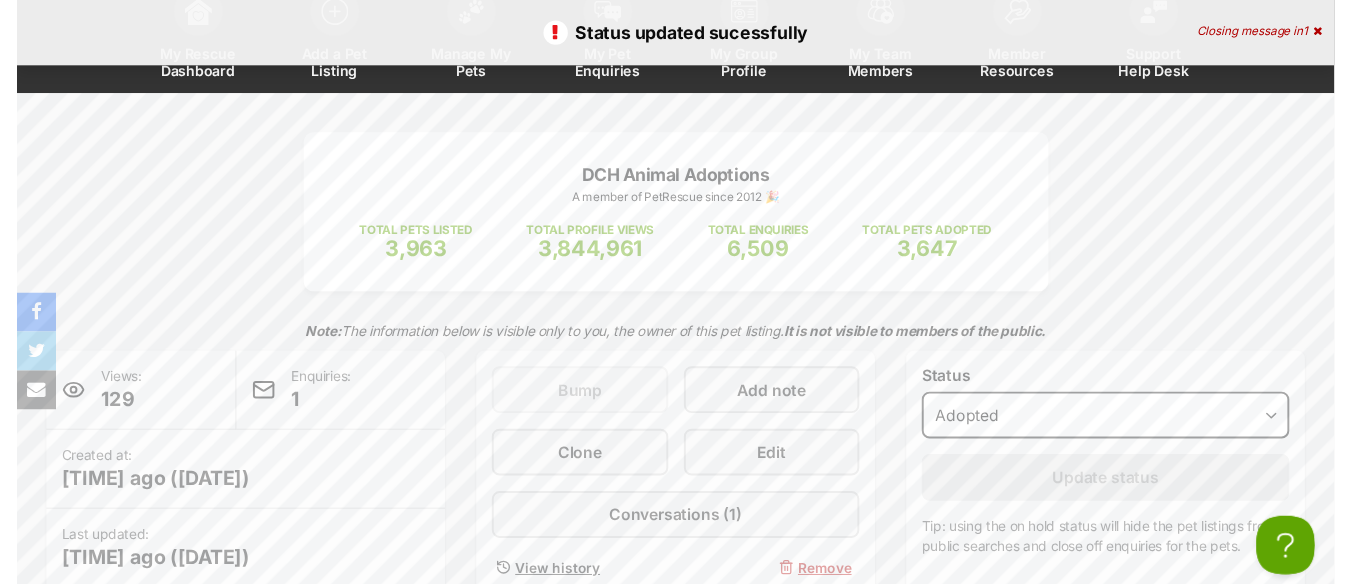 scroll, scrollTop: 0, scrollLeft: 0, axis: both 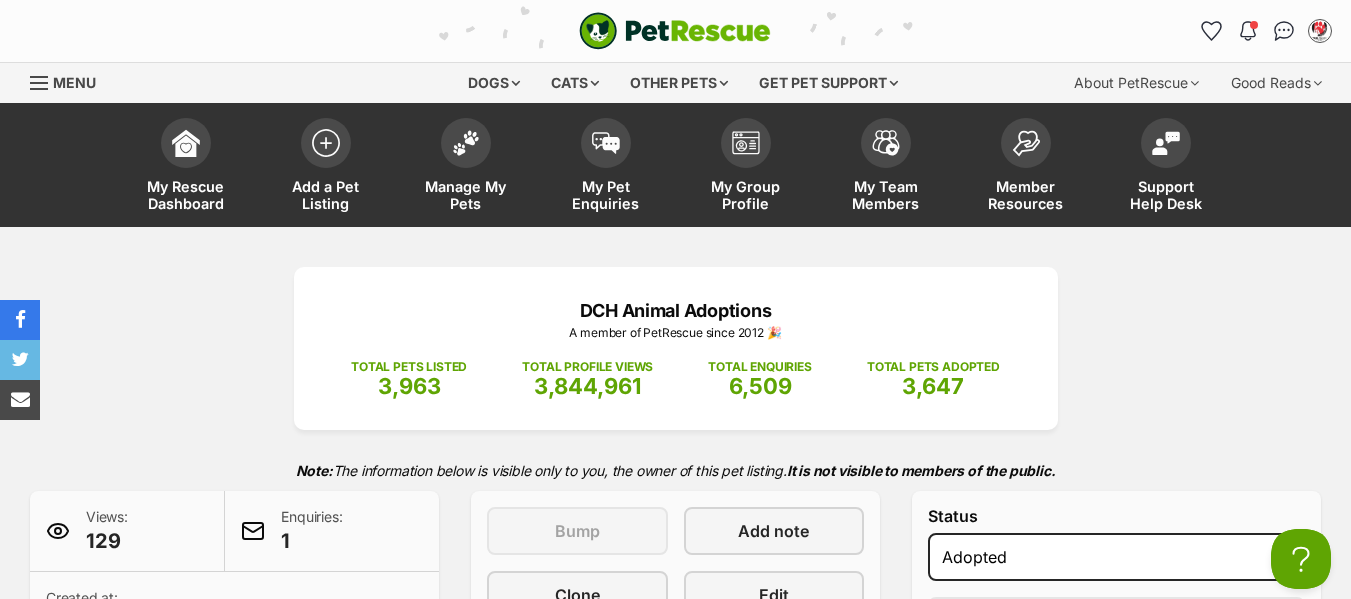 click at bounding box center (39, 83) 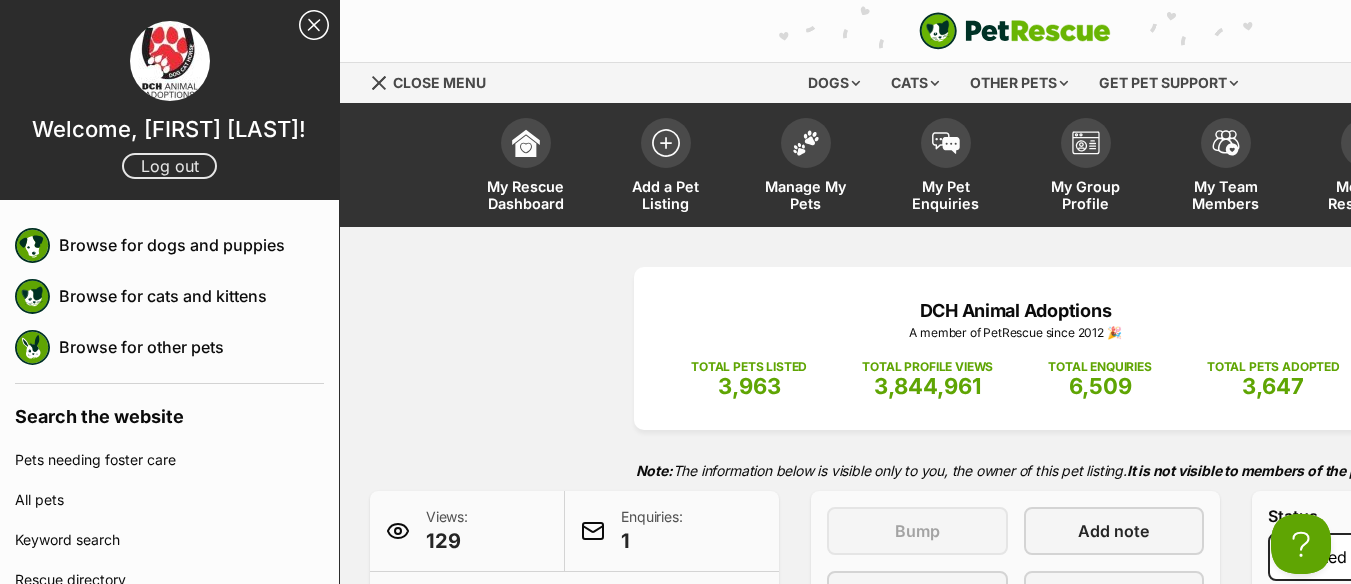 click on "Log out" at bounding box center [169, 166] 